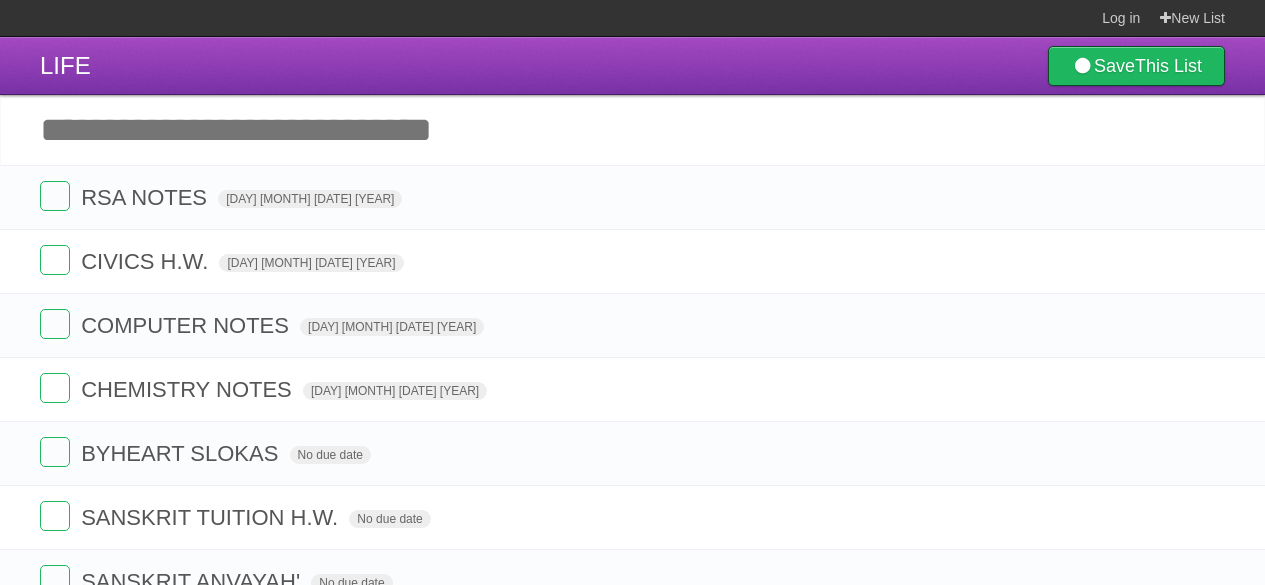 scroll, scrollTop: 0, scrollLeft: 0, axis: both 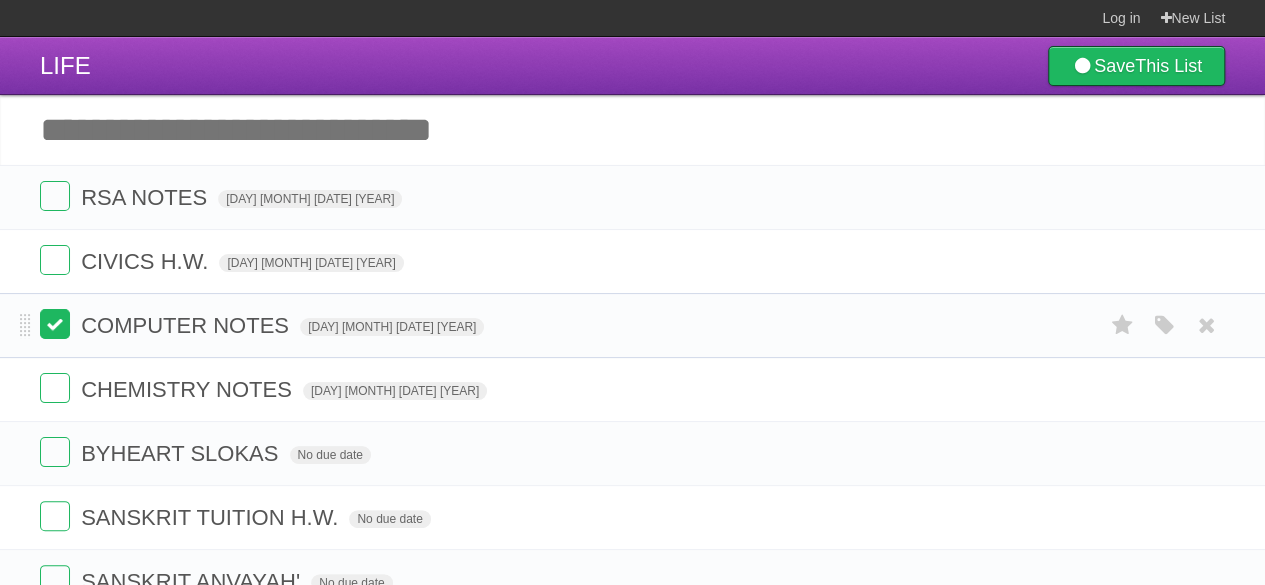 click at bounding box center (55, 324) 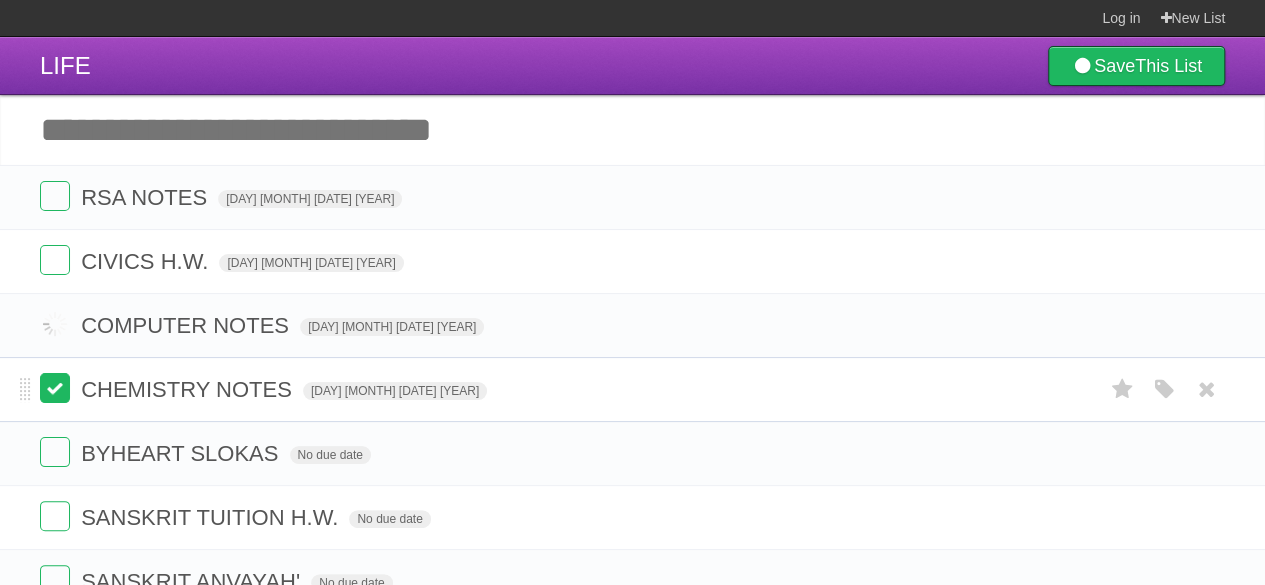 click at bounding box center [55, 388] 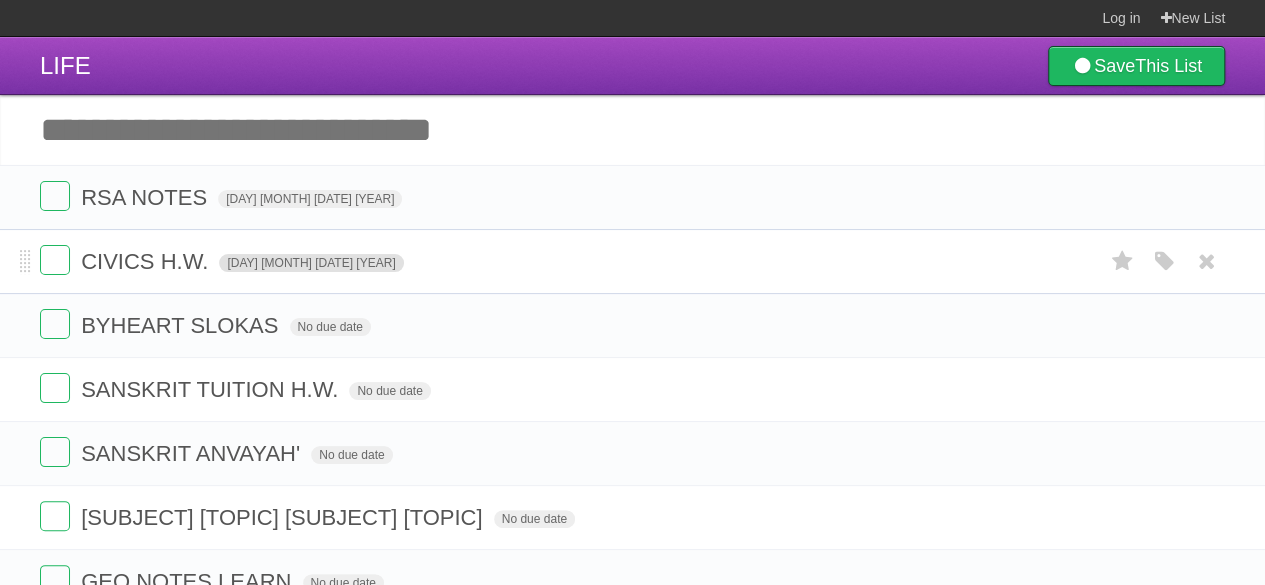 click on "[DAY] [MONTH] [DATE] [YEAR]" at bounding box center (311, 263) 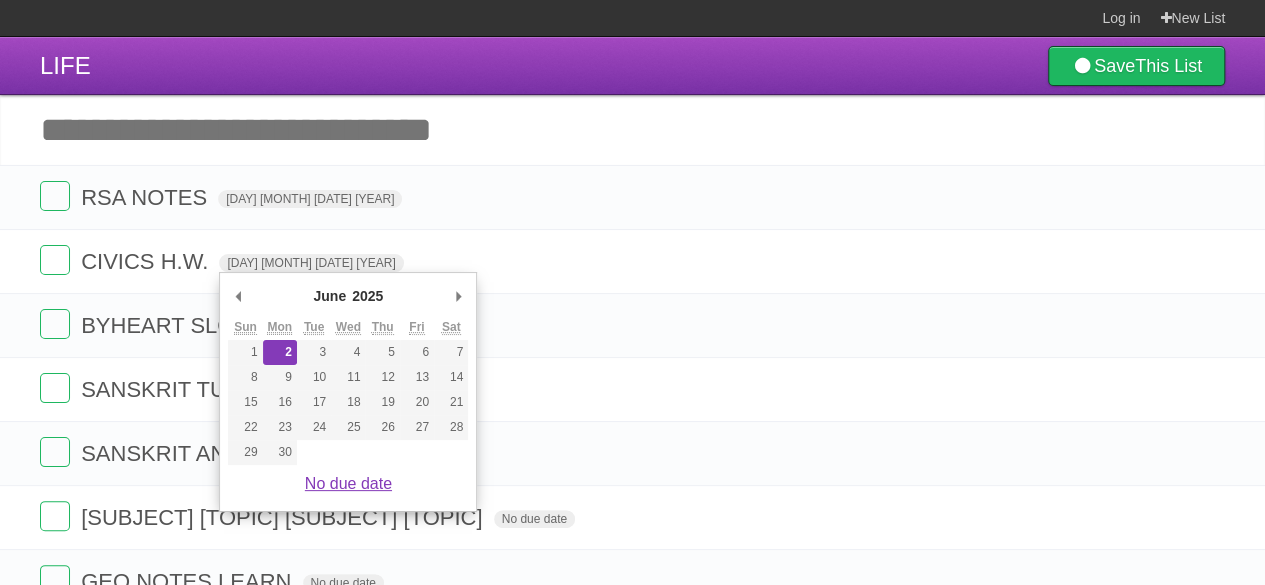 click on "No due date" at bounding box center [348, 483] 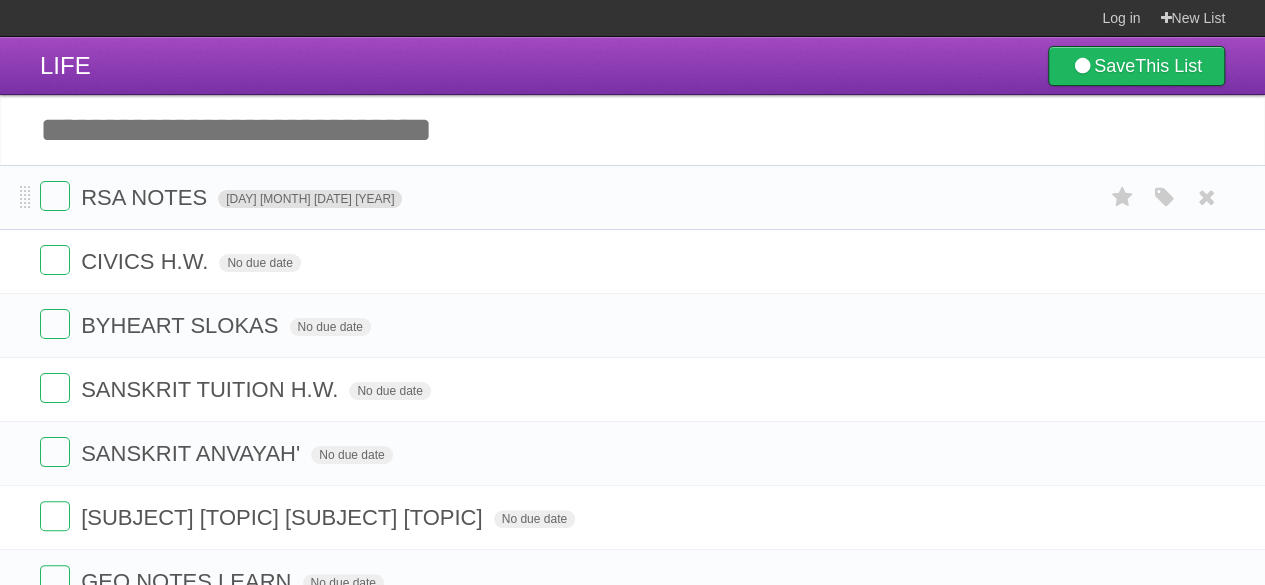 click on "[DAY] [MONTH] [DATE] [YEAR]" at bounding box center [310, 199] 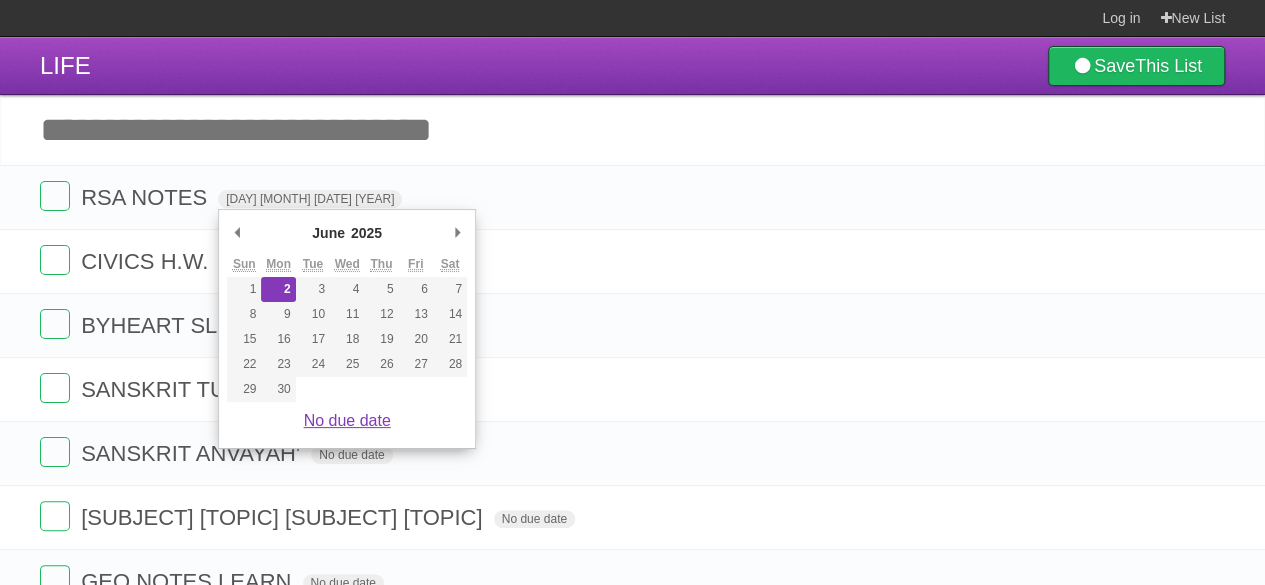 click on "No due date" at bounding box center [347, 420] 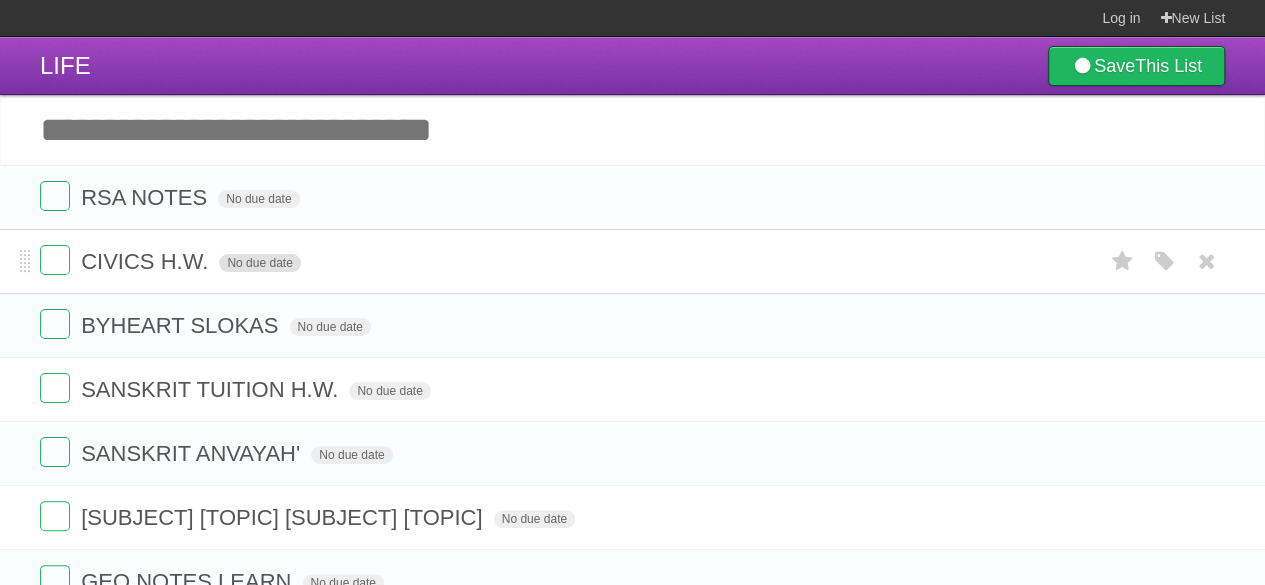 click on "No due date" at bounding box center [259, 263] 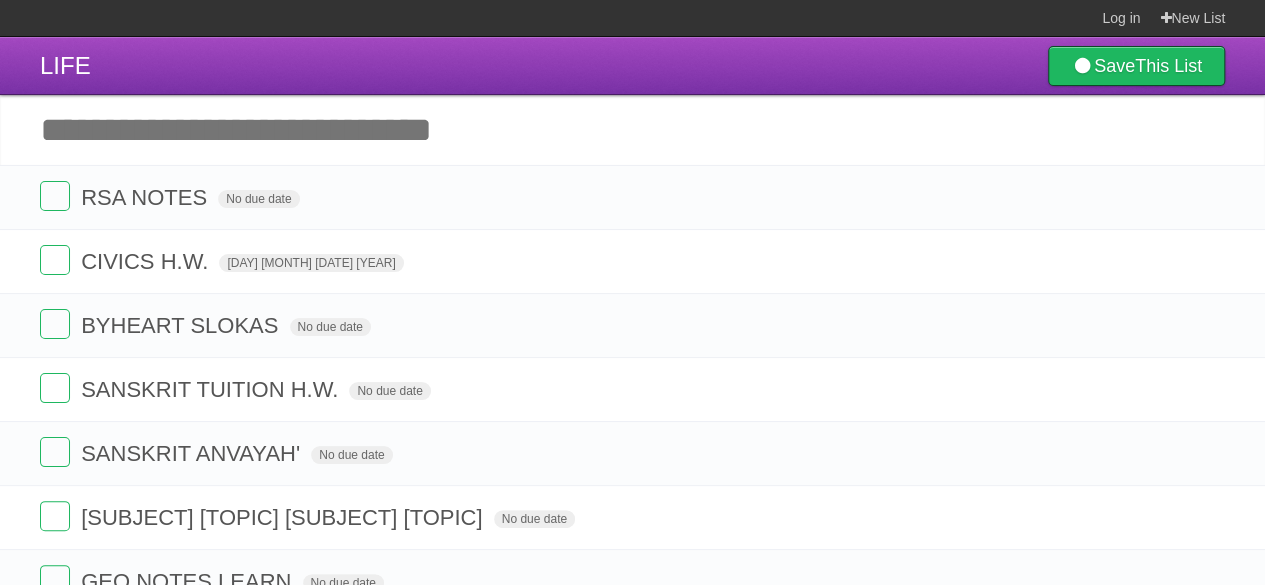 click on "No due date" at bounding box center (258, 199) 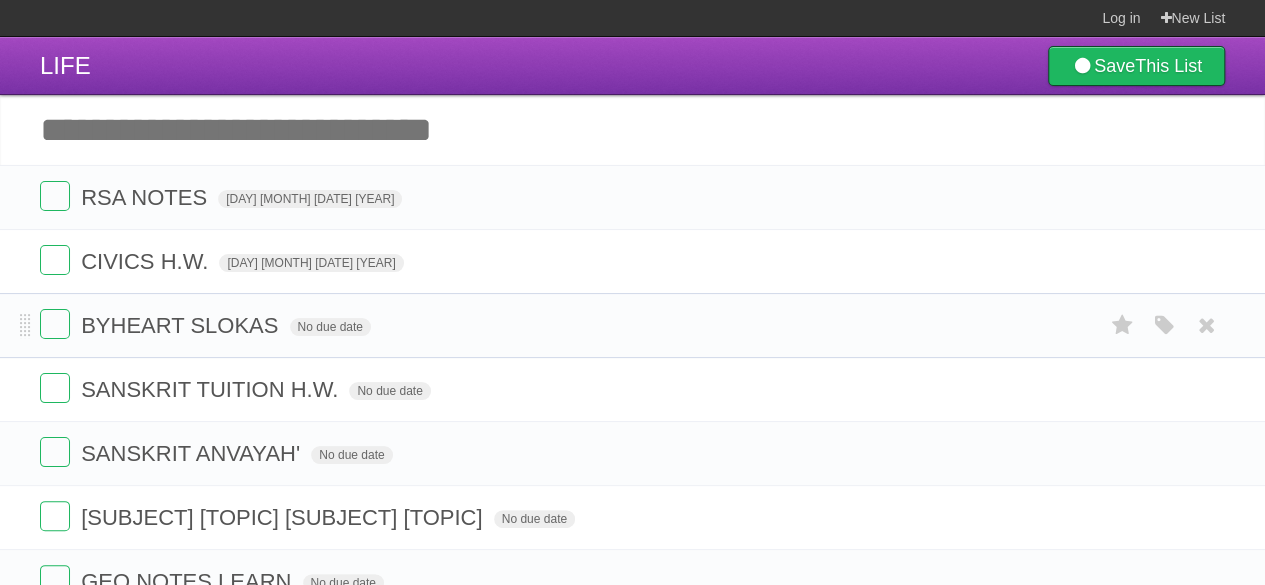 scroll, scrollTop: 0, scrollLeft: 0, axis: both 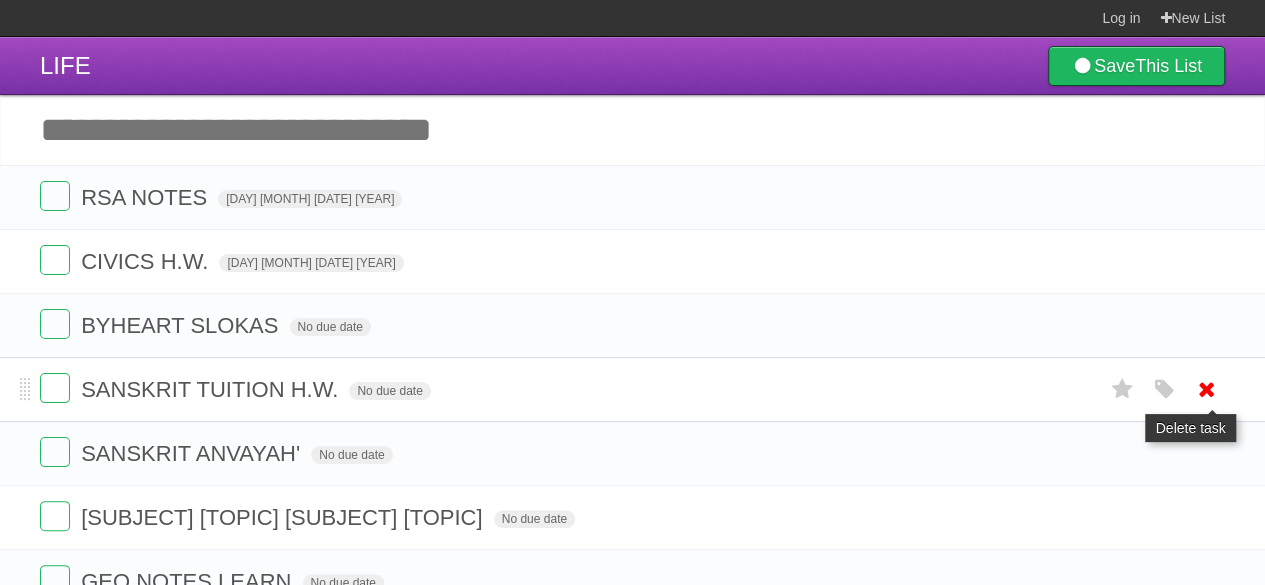 click at bounding box center [1207, 389] 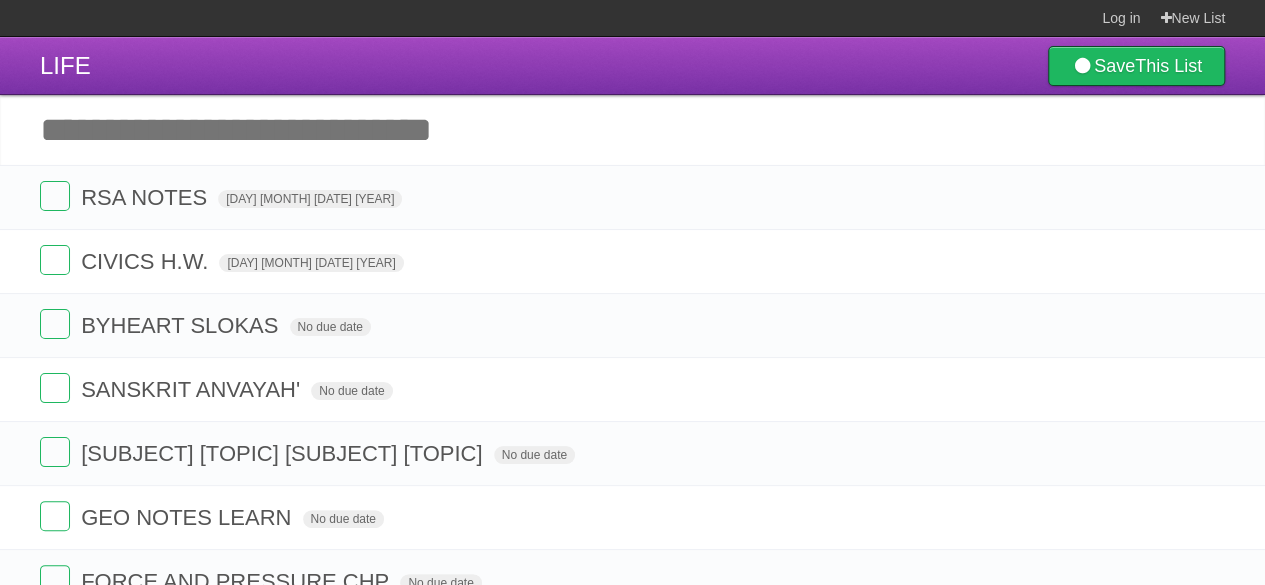 click on "Add another task" at bounding box center (632, 130) 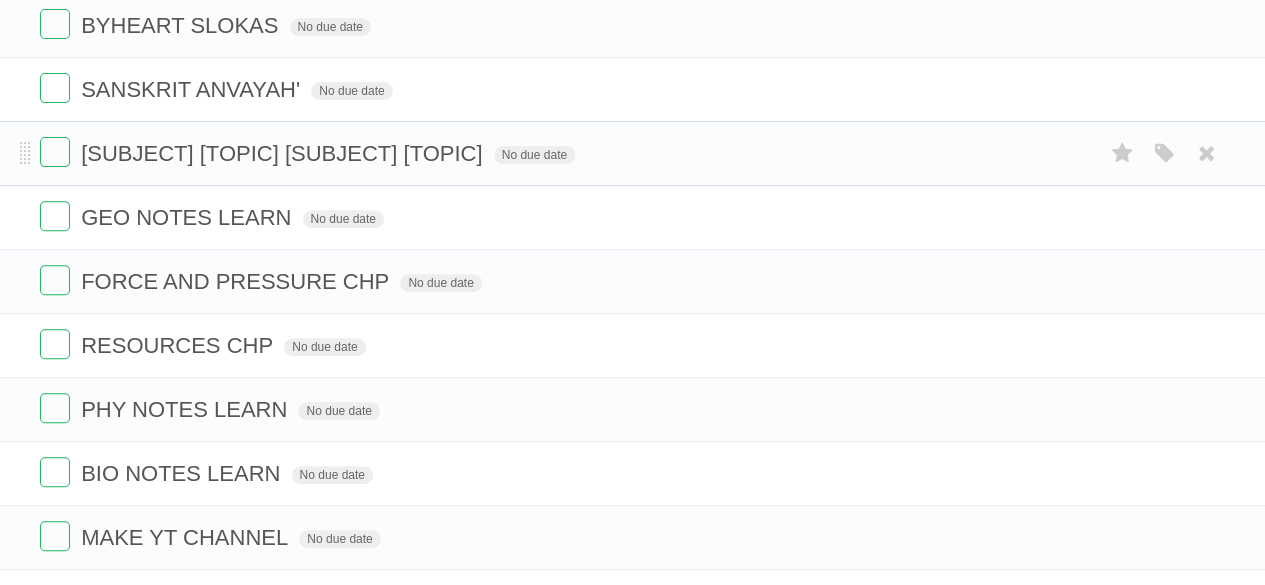 scroll, scrollTop: 300, scrollLeft: 0, axis: vertical 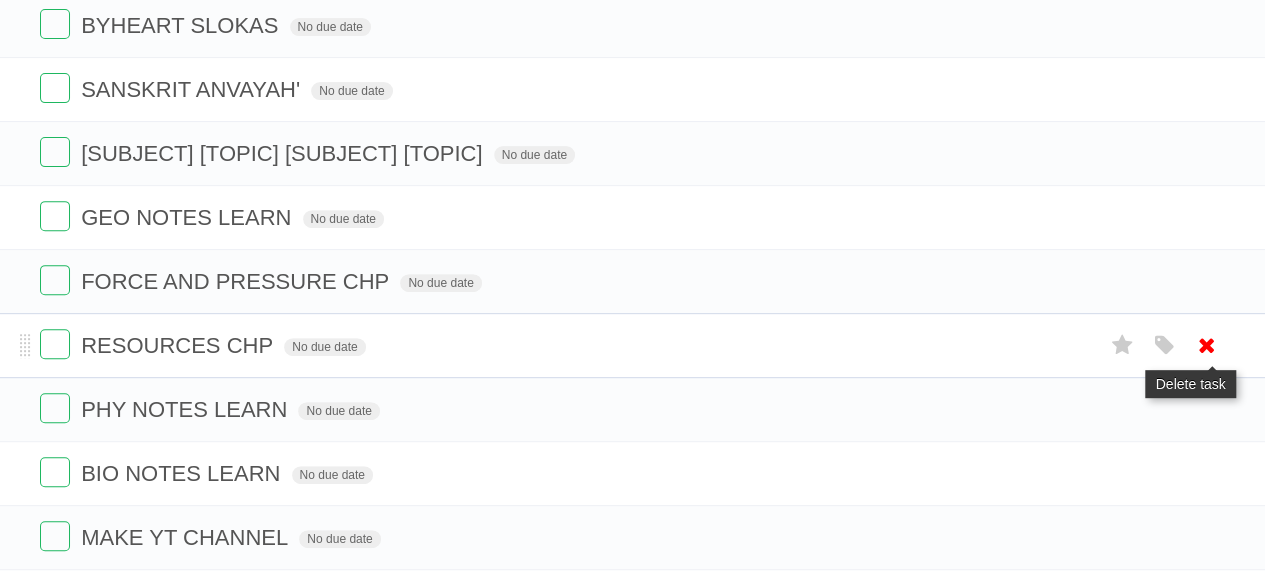 click at bounding box center (1207, 345) 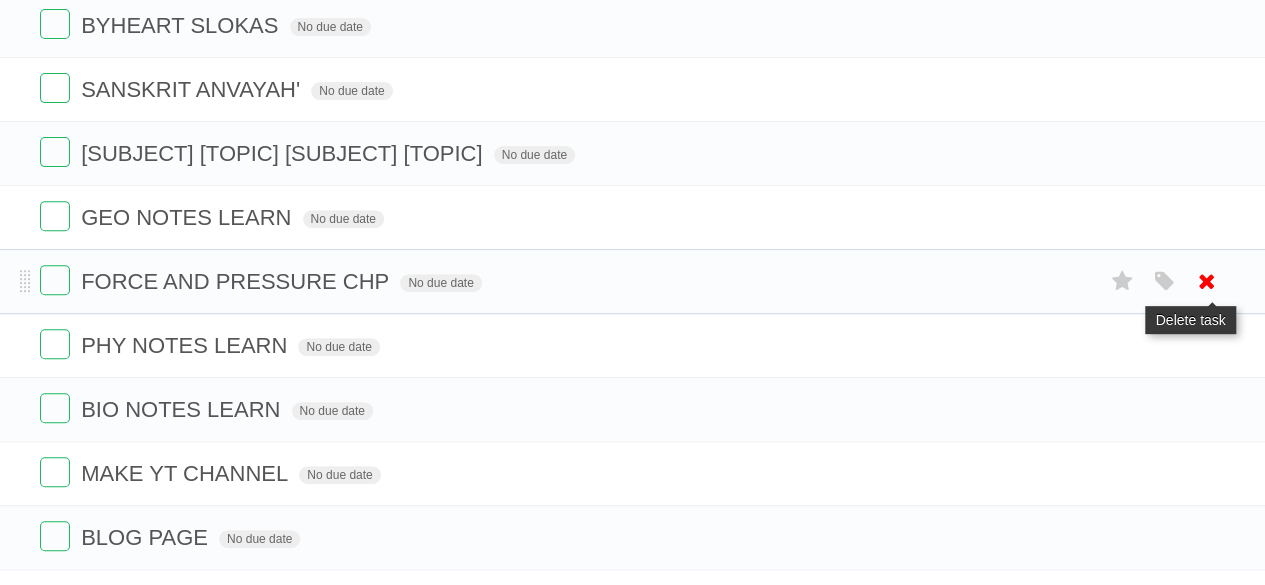 click at bounding box center (1207, 281) 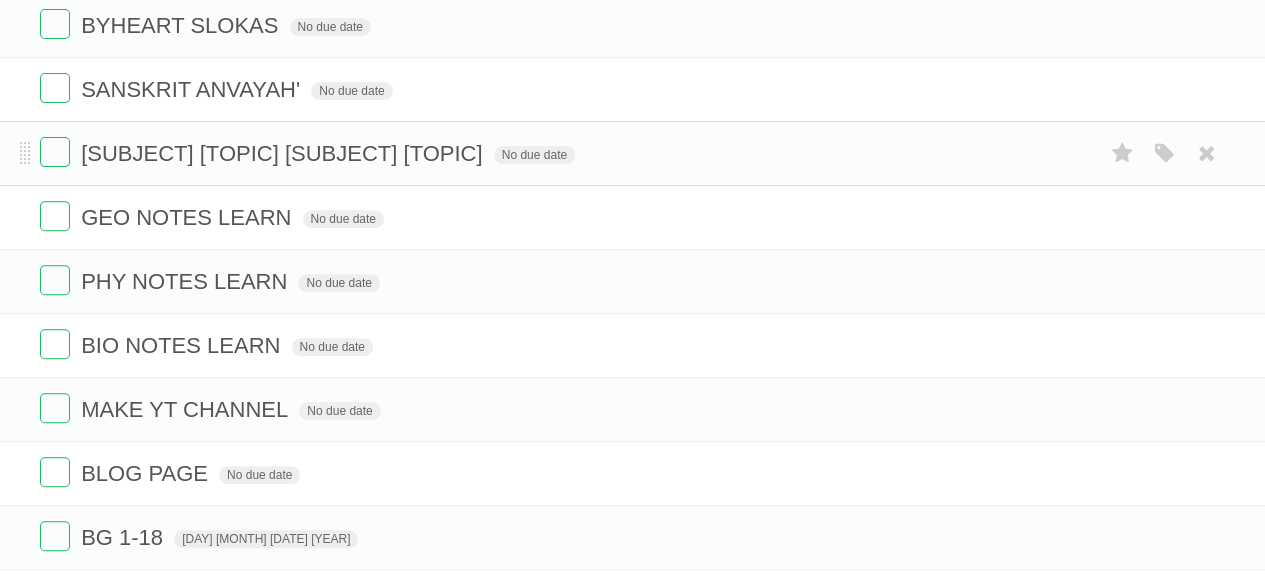 click on "[SUBJECT] [TOPIC] [SUBJECT] [TOPIC]
No due date
White
Red
Blue
Green
Purple
Orange" at bounding box center [632, 153] 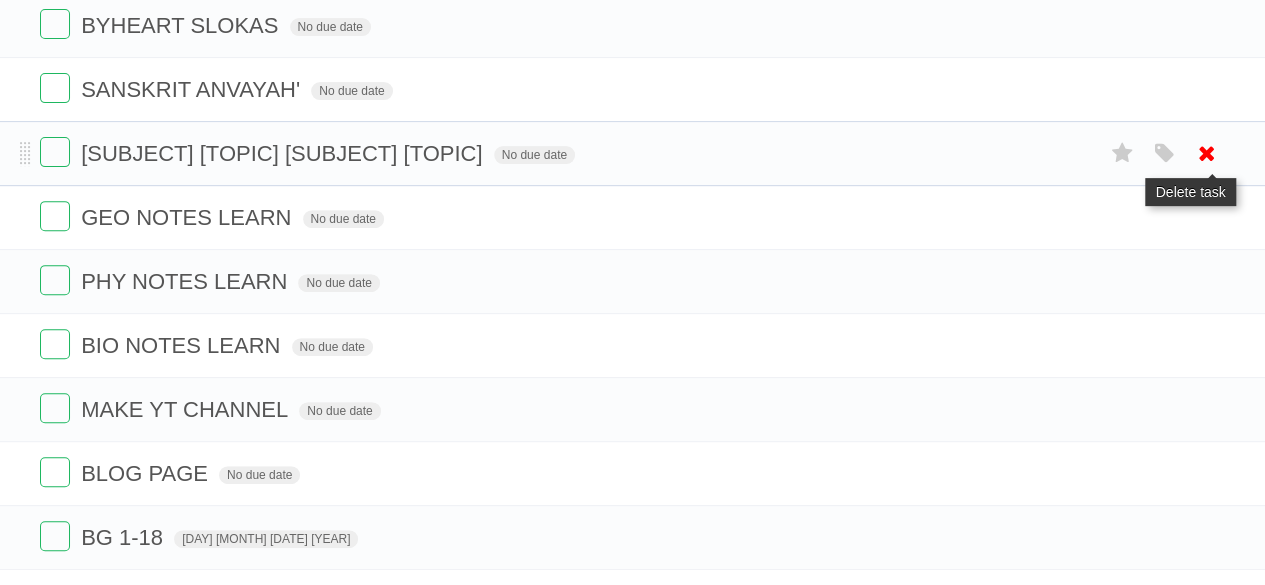 click at bounding box center [1207, 153] 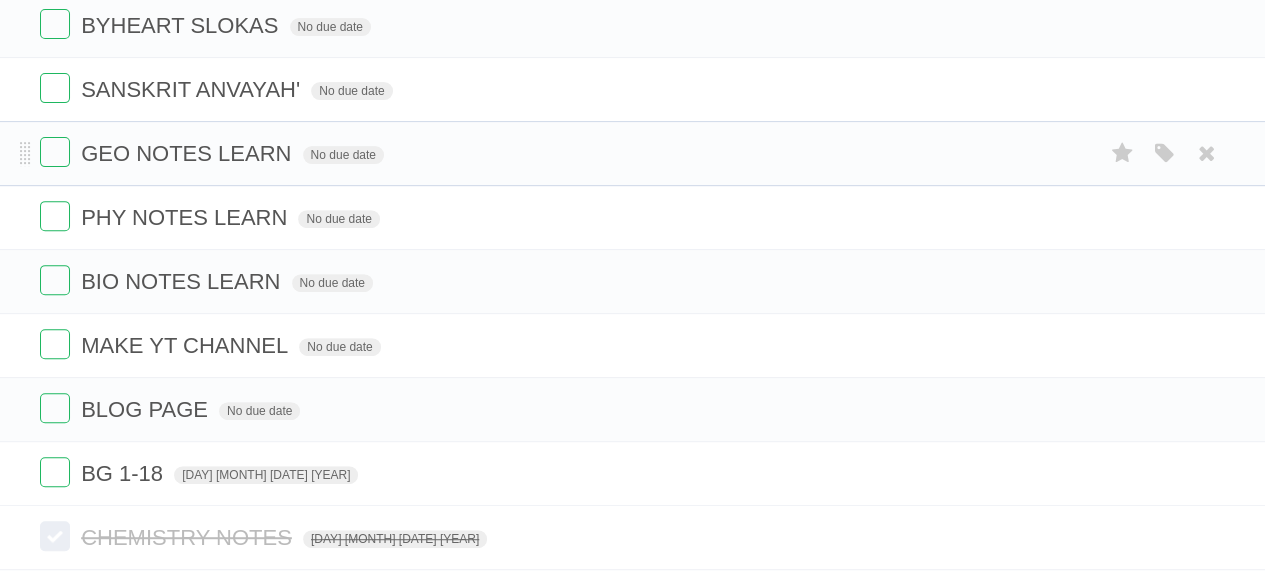 click on "[SUBJECT] [TOPIC] [SUBJECT] [TOPIC]
No due date
White
Red
Blue
Green
Purple
Orange" at bounding box center (632, 153) 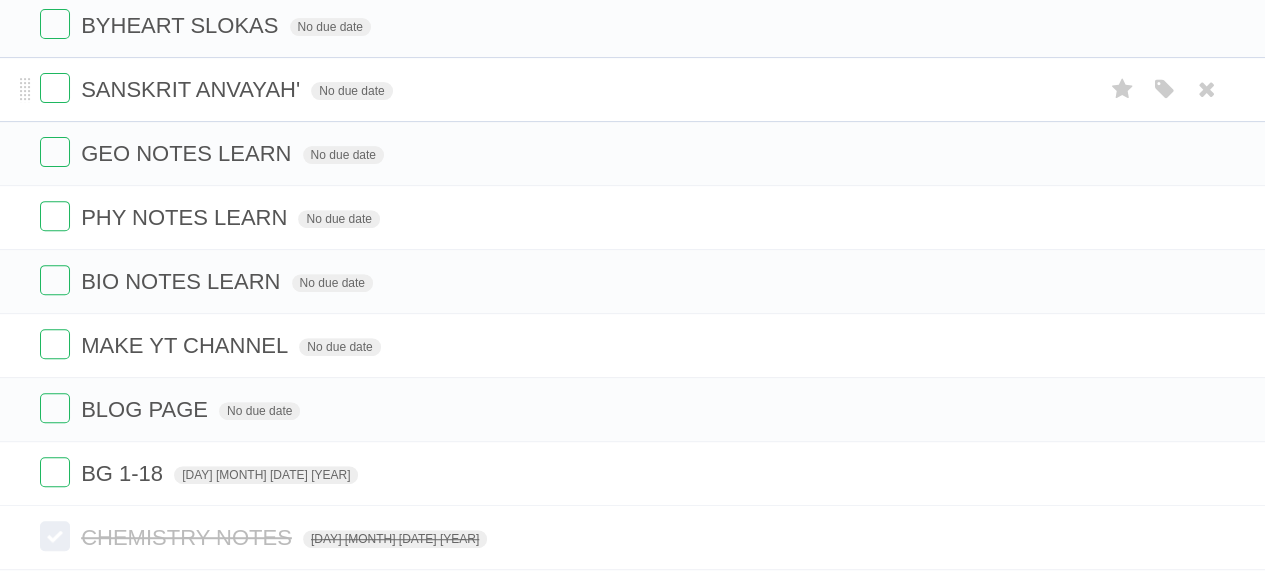 drag, startPoint x: 1203, startPoint y: 142, endPoint x: 712, endPoint y: 97, distance: 493.0578 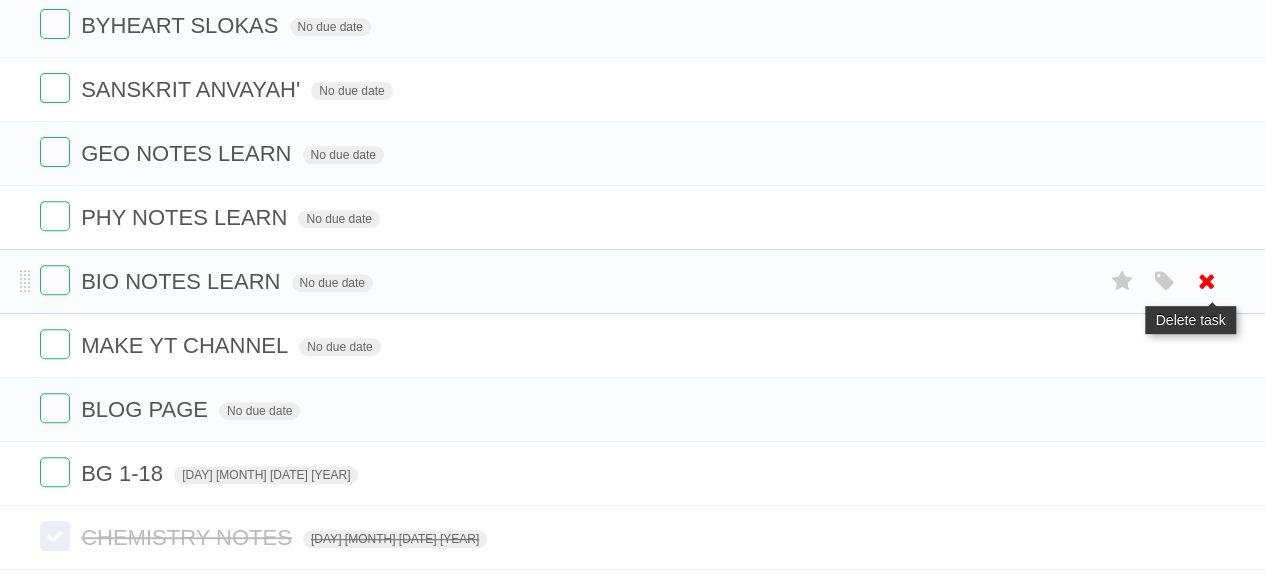 click at bounding box center (1207, 281) 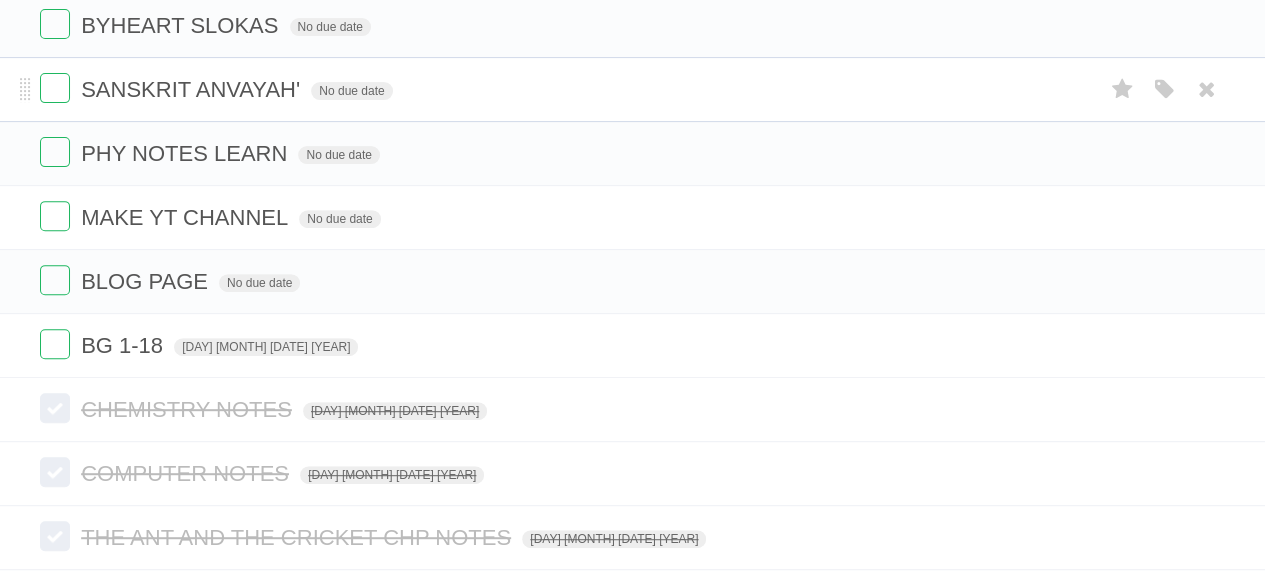 drag, startPoint x: 1204, startPoint y: 202, endPoint x: 804, endPoint y: 107, distance: 411.1265 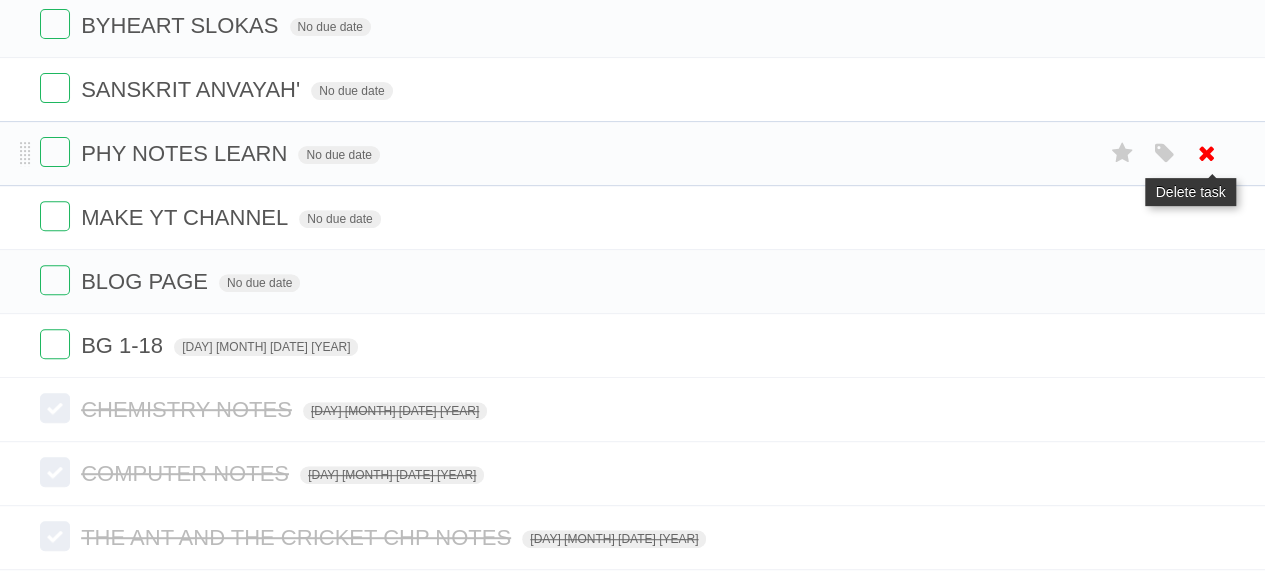 click at bounding box center (1207, 153) 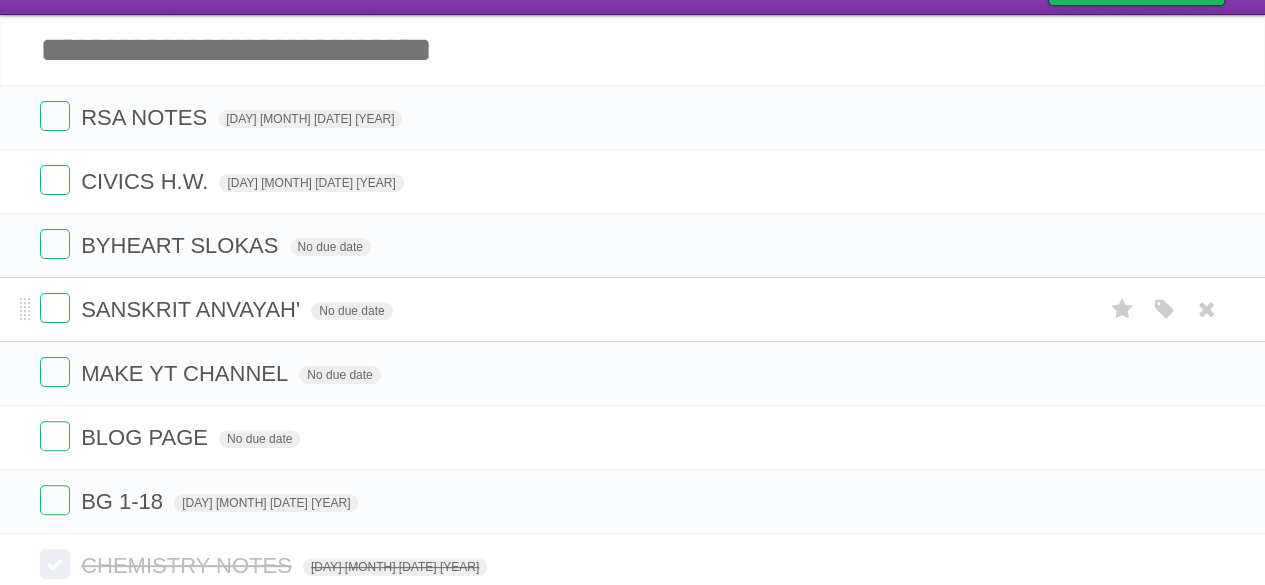 scroll, scrollTop: 0, scrollLeft: 0, axis: both 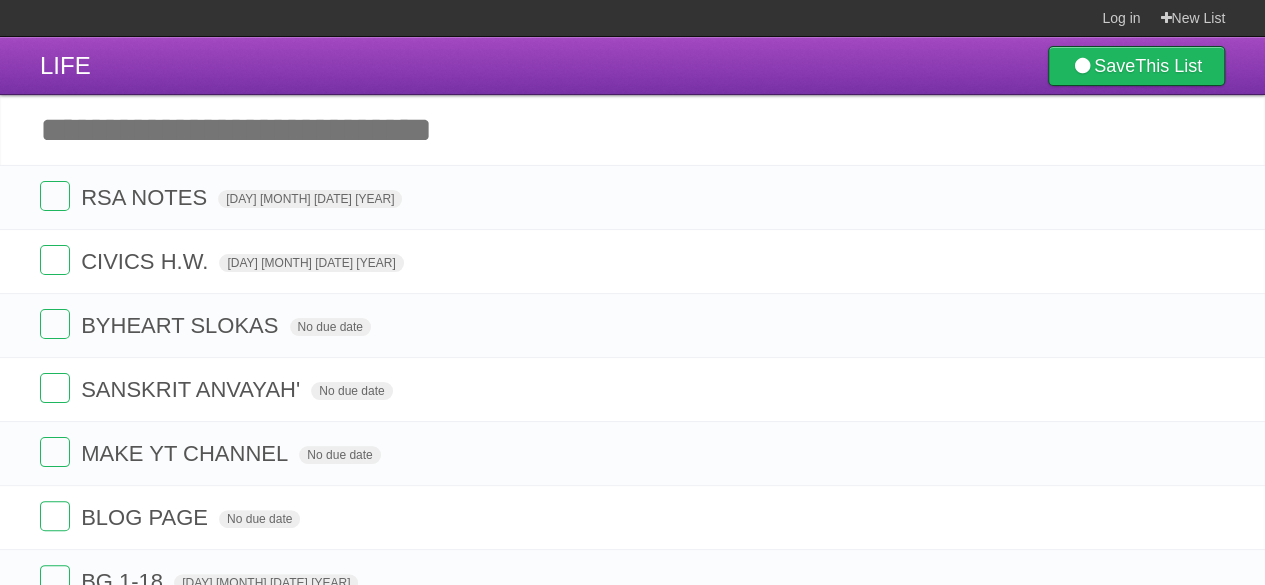 click on "Add another task" at bounding box center (632, 130) 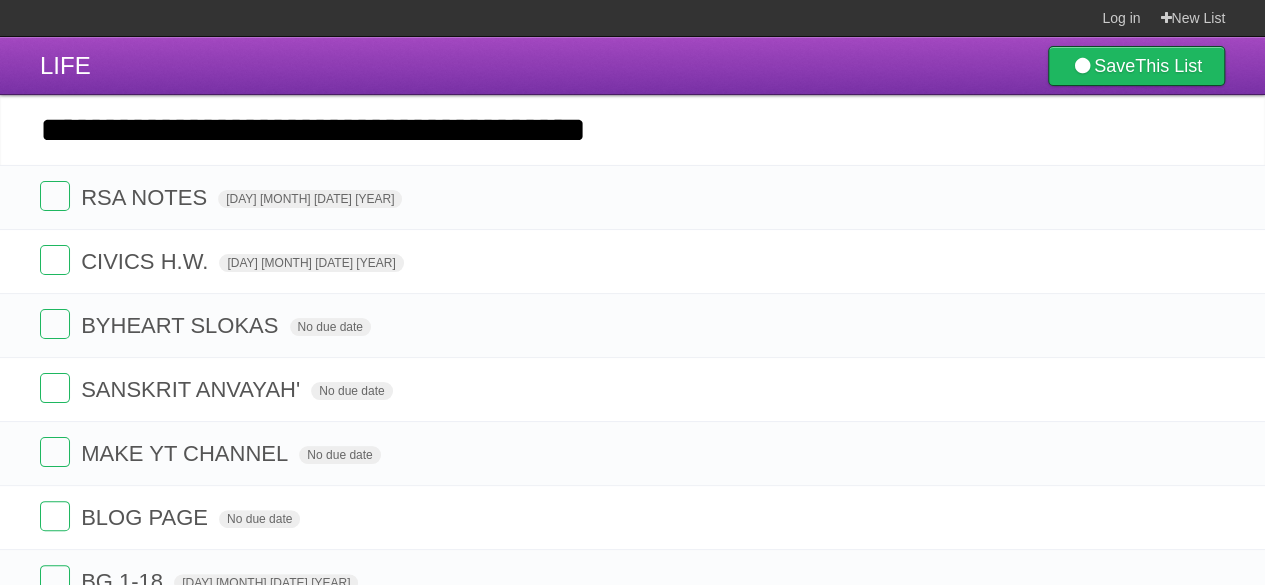 click on "*********" at bounding box center (0, 0) 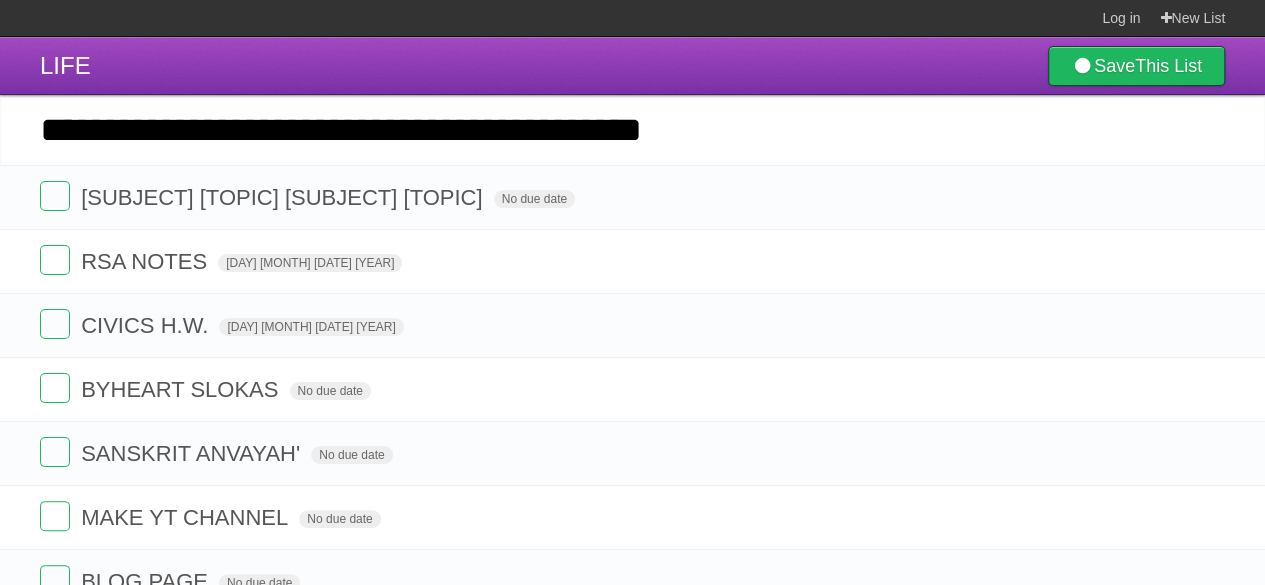 click on "*********" at bounding box center [0, 0] 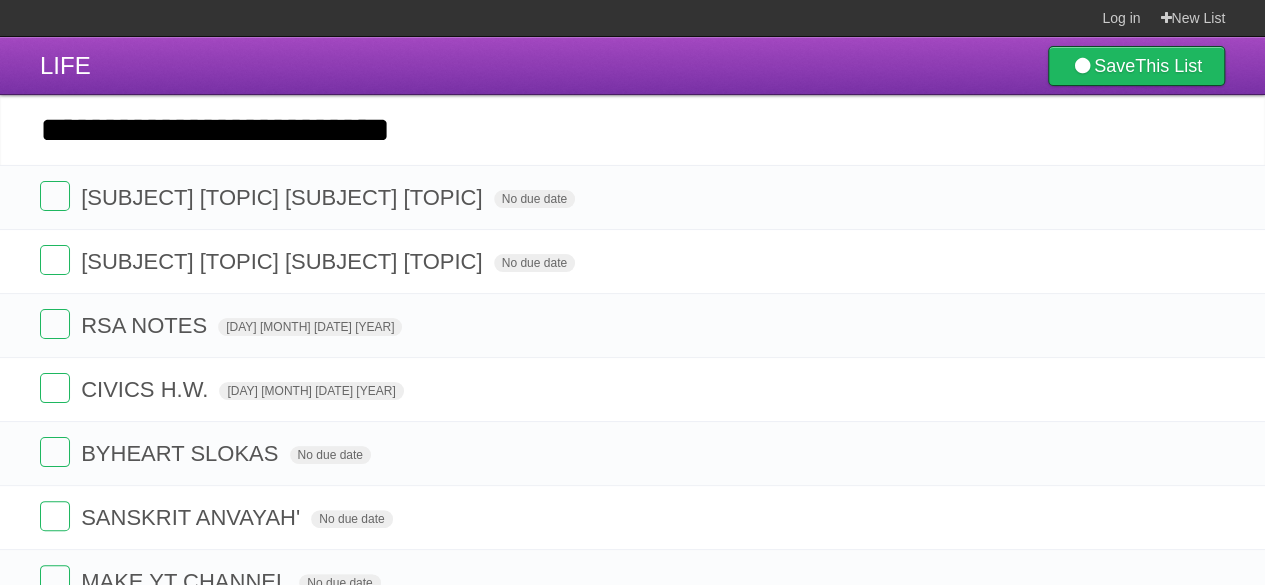 click on "*********" at bounding box center [0, 0] 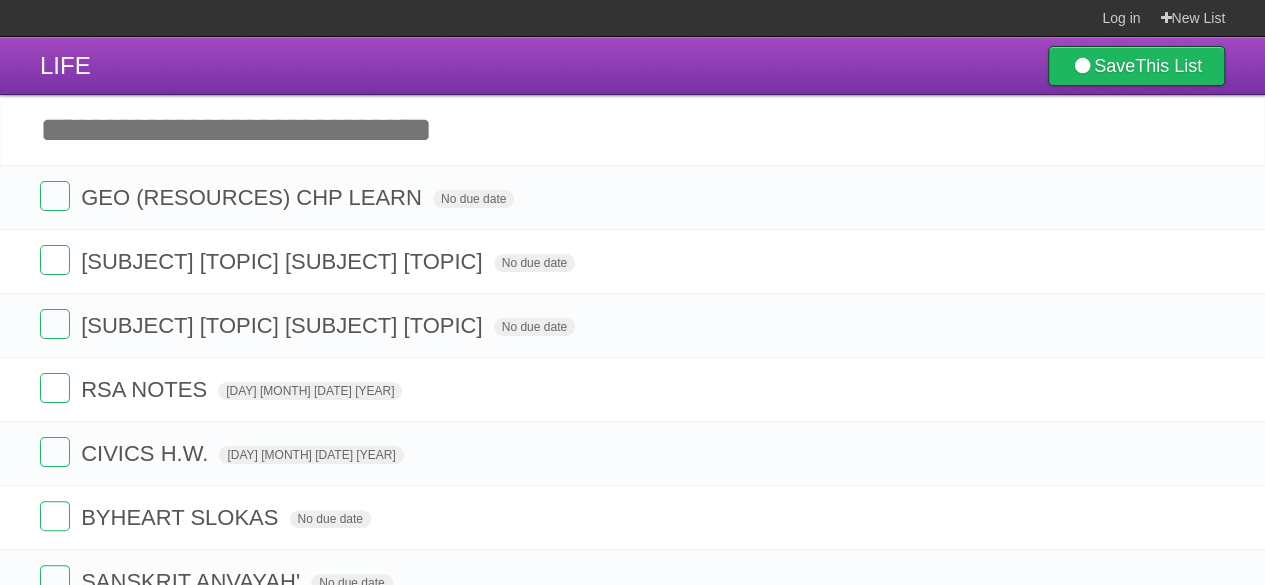 click on "Add another task" at bounding box center [632, 130] 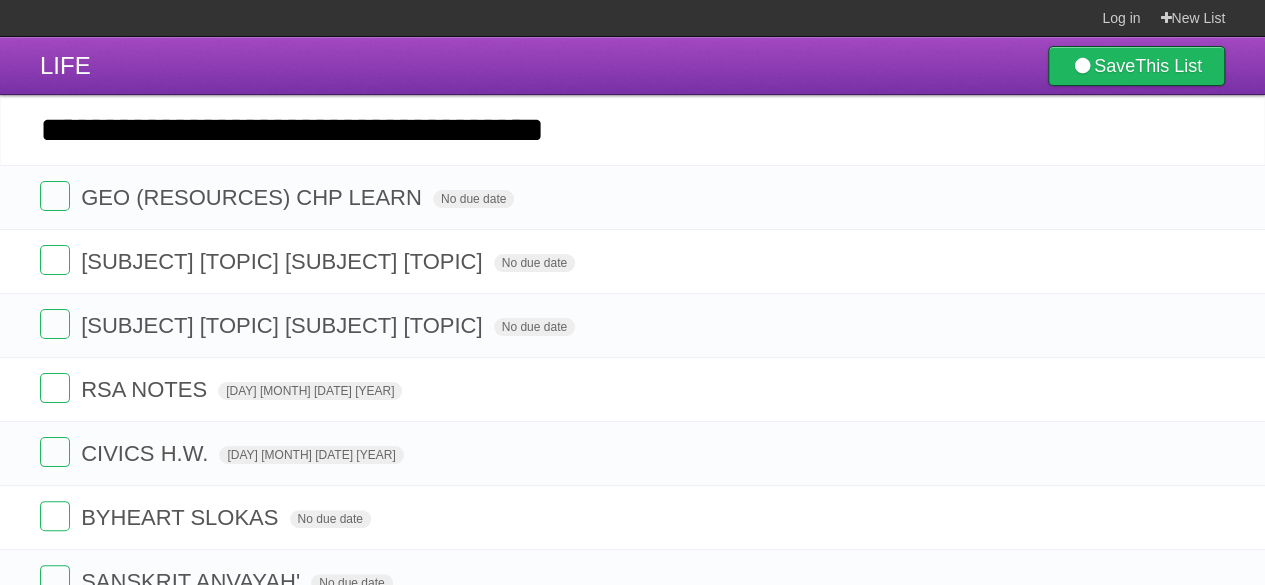 click on "*********" at bounding box center (0, 0) 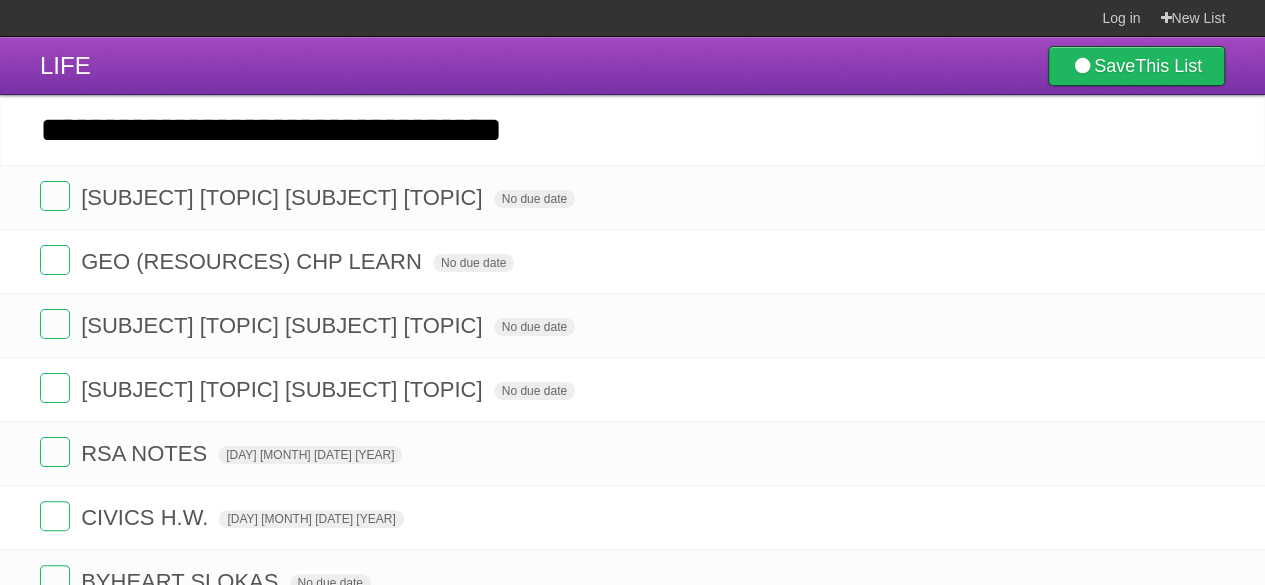 click on "*********" at bounding box center (0, 0) 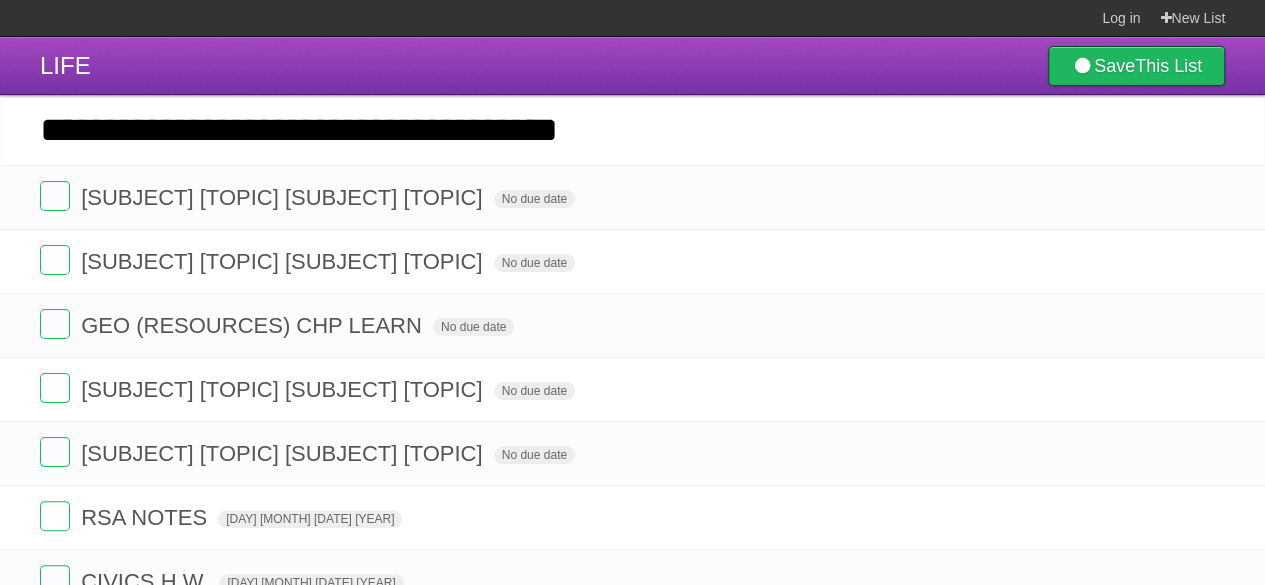 click on "*********" at bounding box center (0, 0) 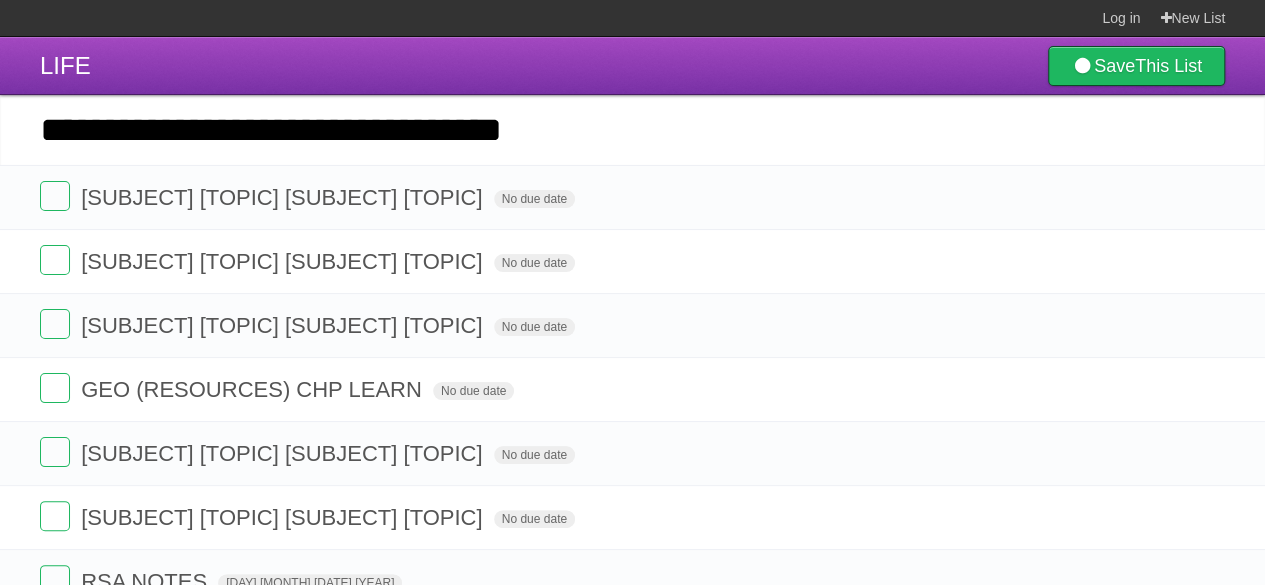 click on "*********" at bounding box center (0, 0) 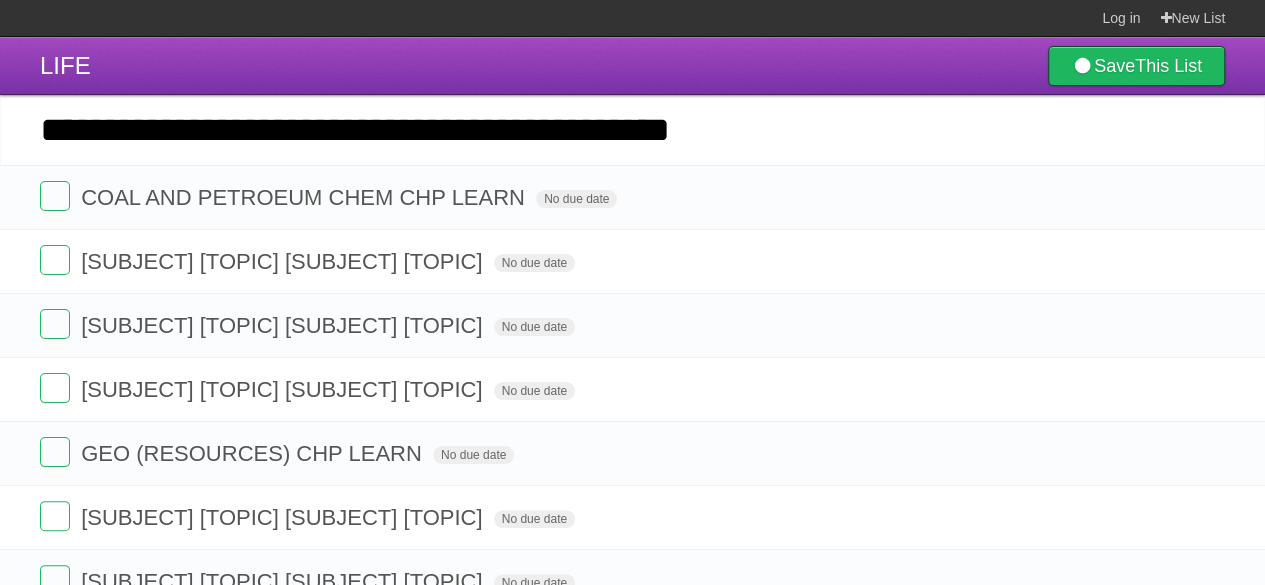 click on "*********" at bounding box center [0, 0] 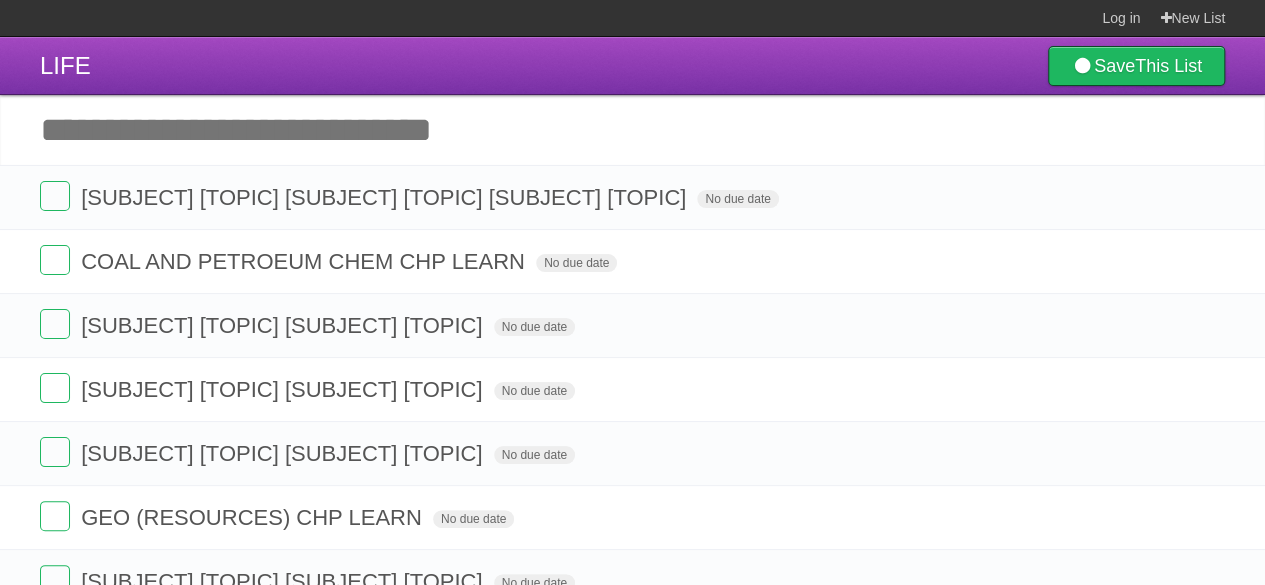click on "Add another task" at bounding box center (632, 130) 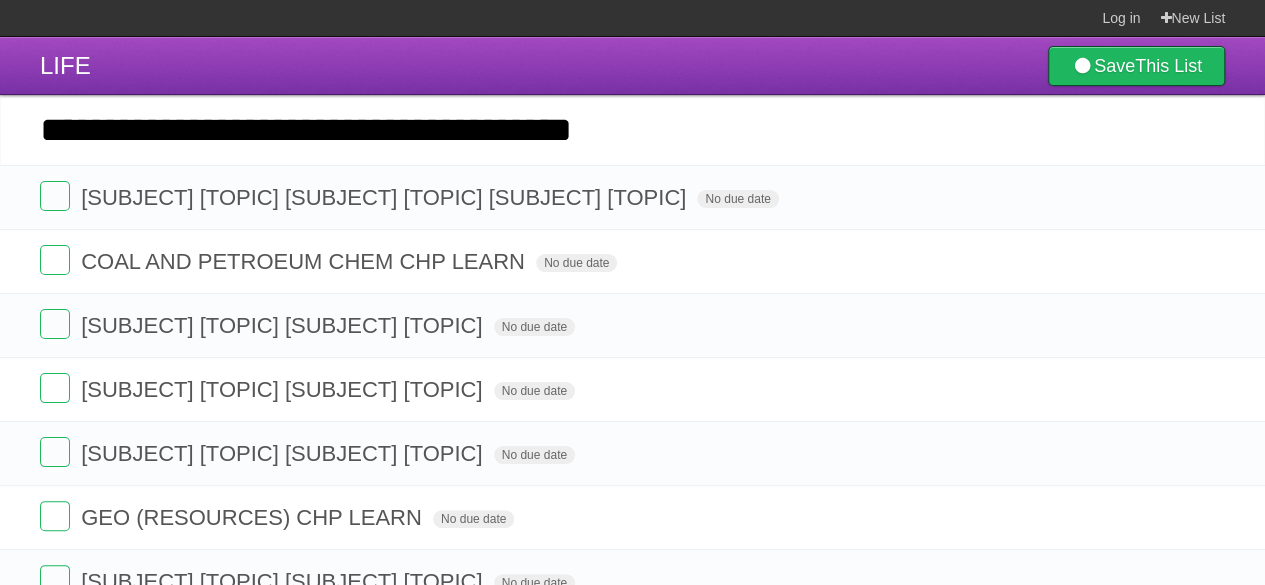 click on "*********" at bounding box center [0, 0] 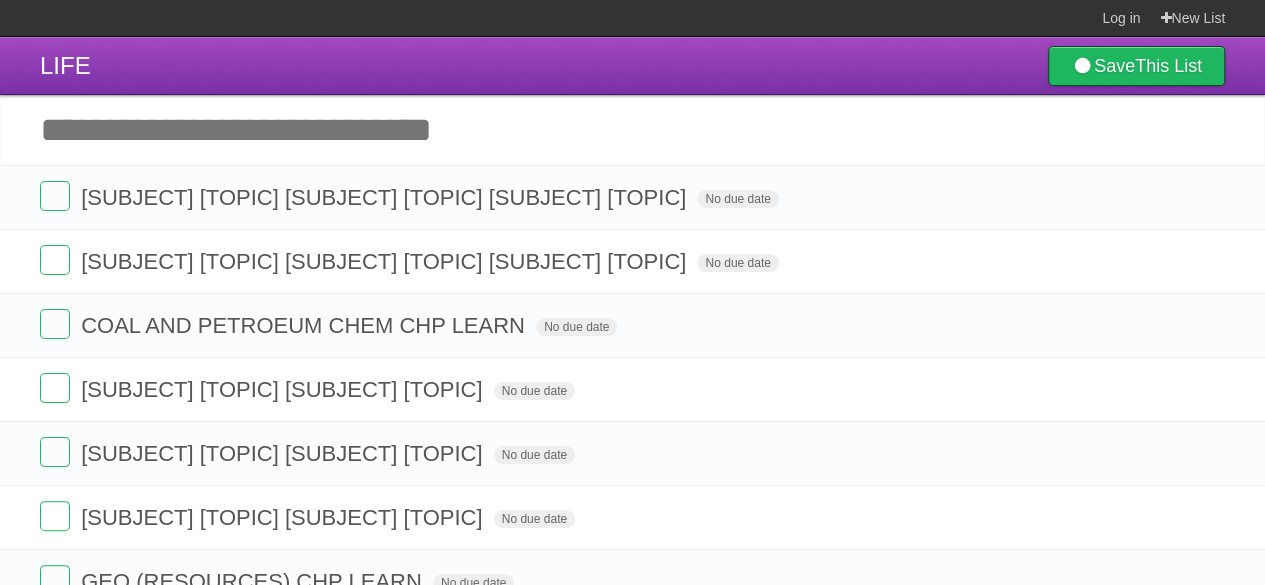 click on "Add another task" at bounding box center (632, 130) 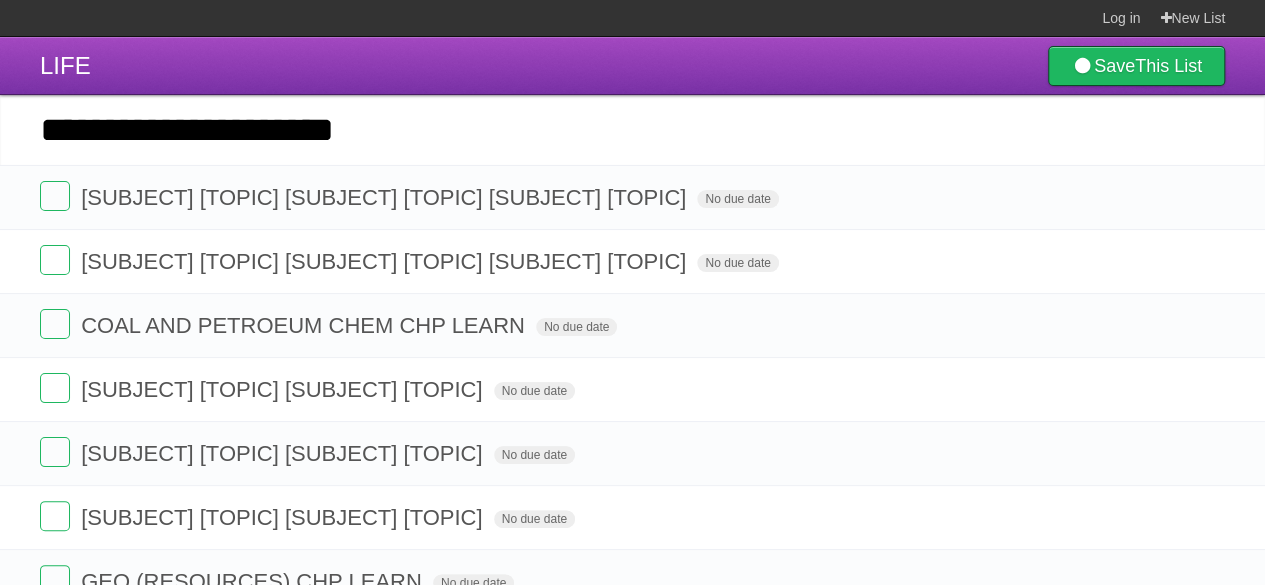 type on "**********" 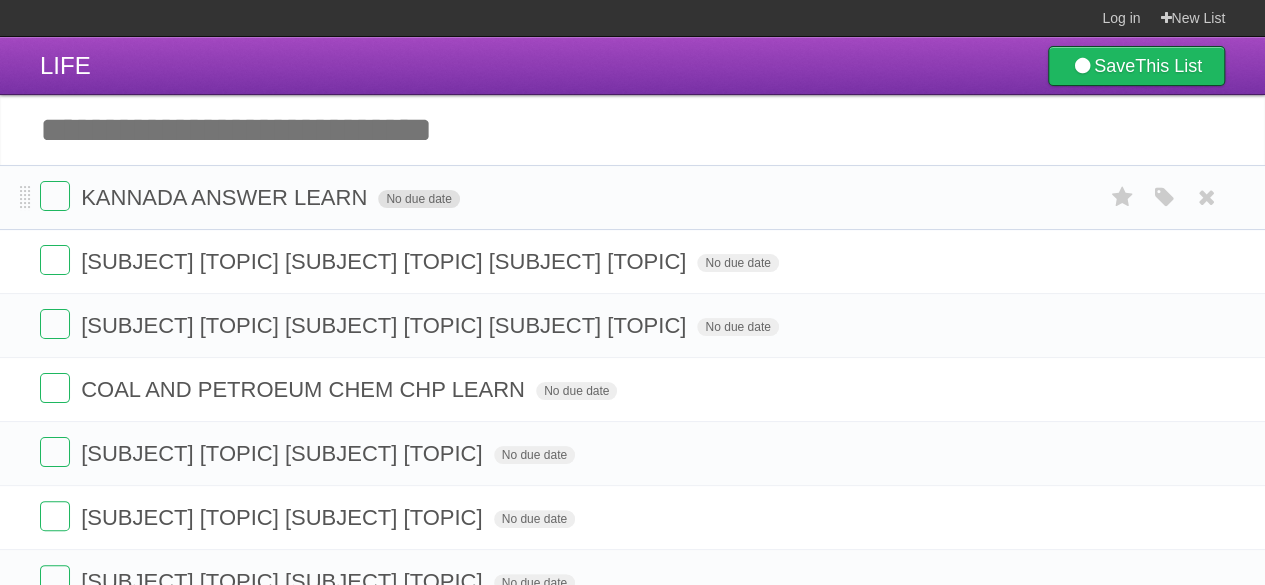 click on "No due date" at bounding box center [418, 199] 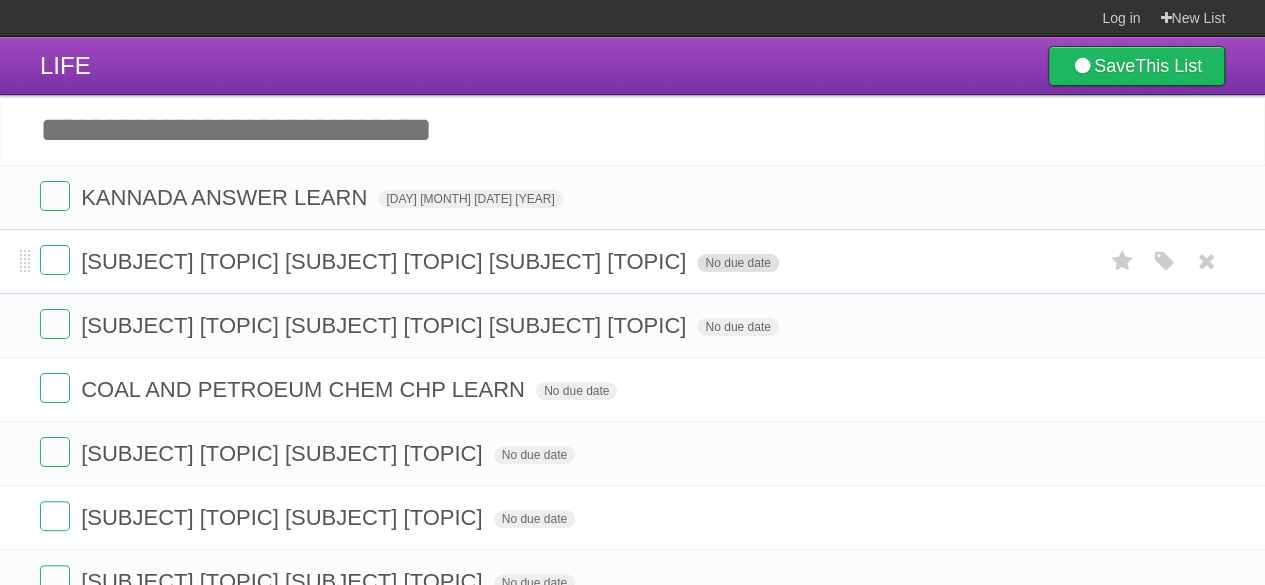 click on "No due date" at bounding box center (737, 263) 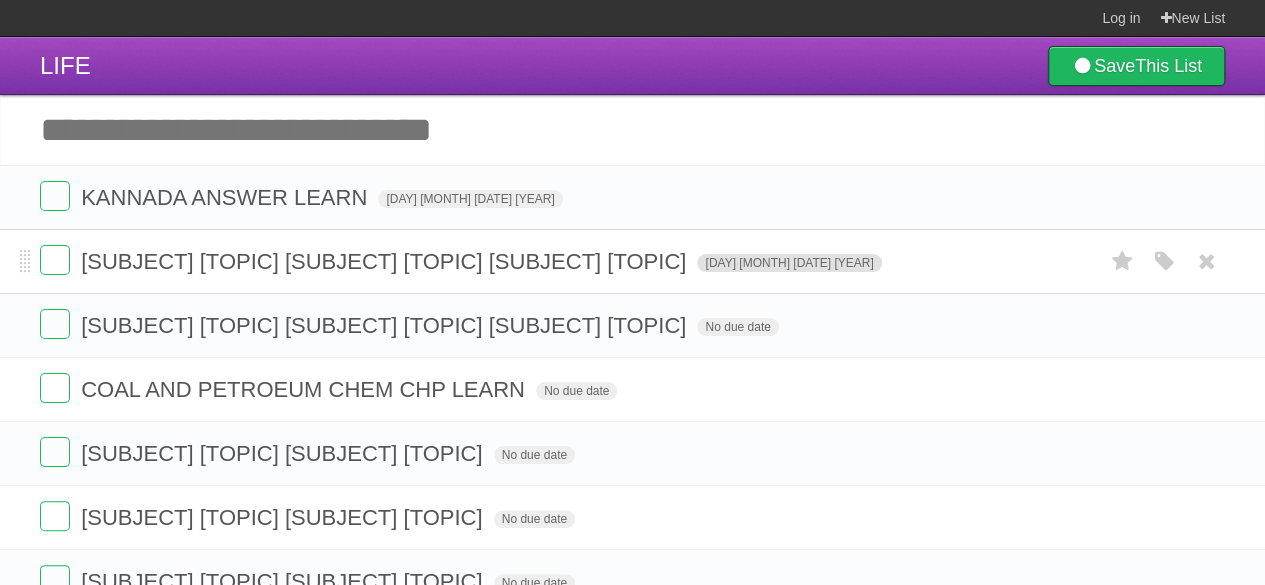 click on "[DAY] [MONTH] [DATE] [YEAR]" at bounding box center [789, 263] 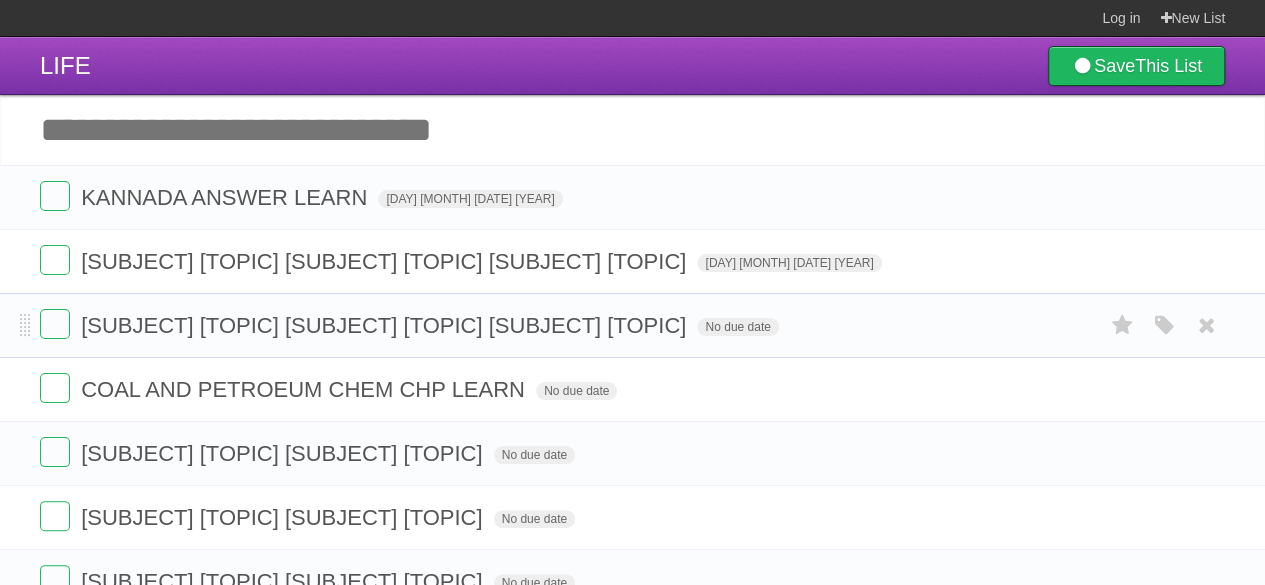 click on "[SUBJECT] [TOPIC] [SUBJECT] [TOPIC] [SUBJECT] [TOPIC]
No due date
White
Red
Blue
Green
Purple
Orange" at bounding box center [632, 325] 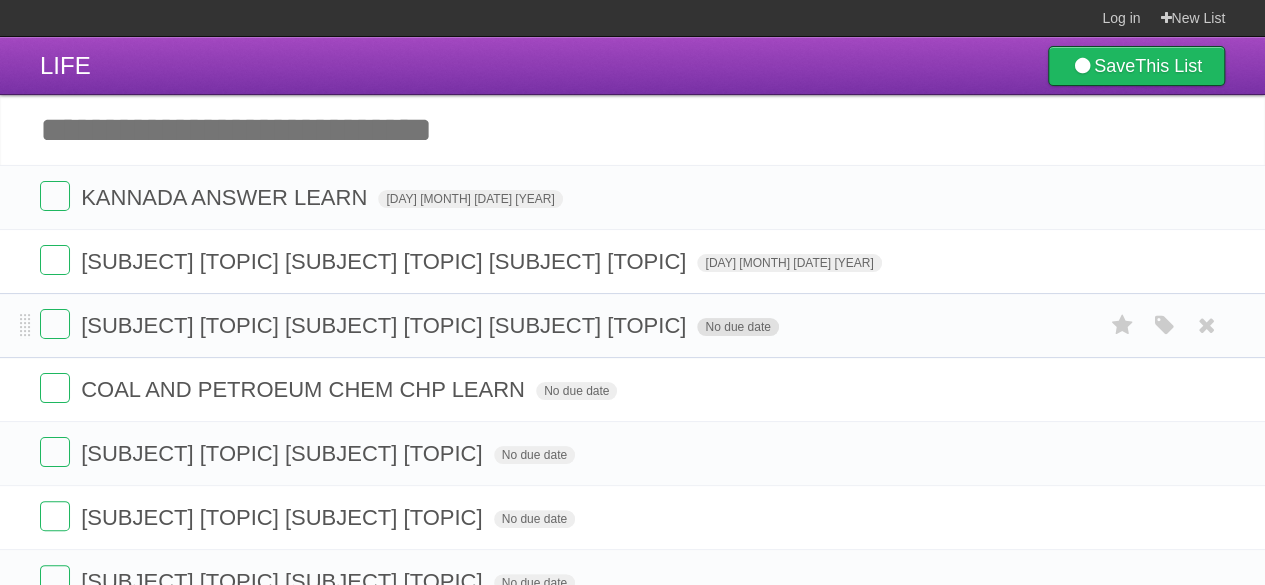 click on "No due date" at bounding box center (737, 327) 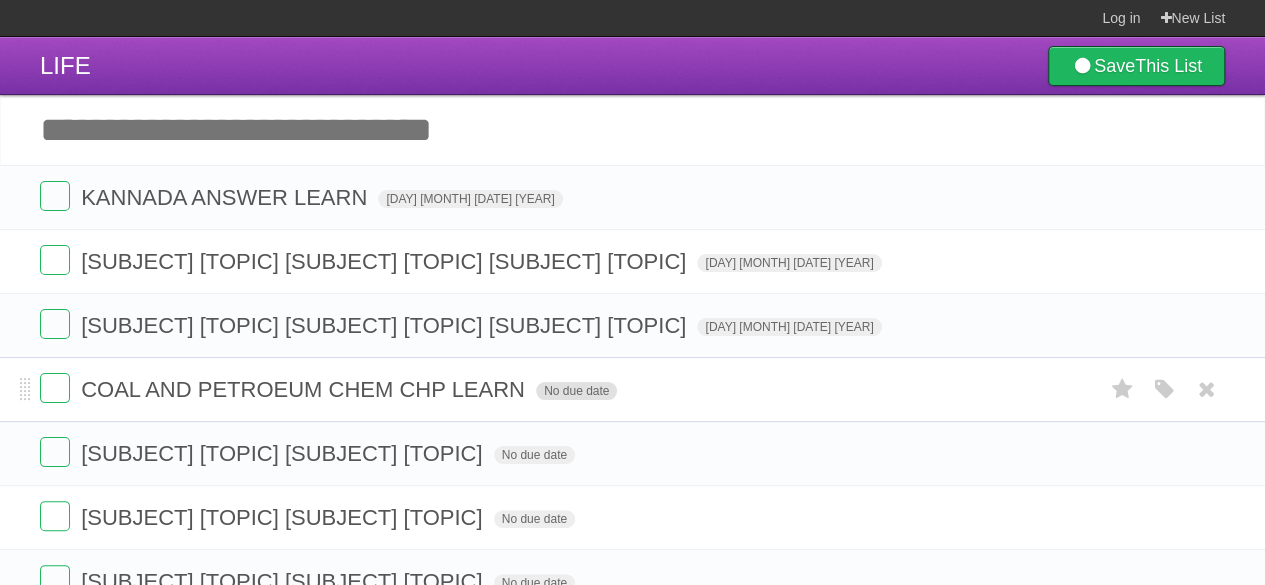 click on "No due date" at bounding box center (576, 391) 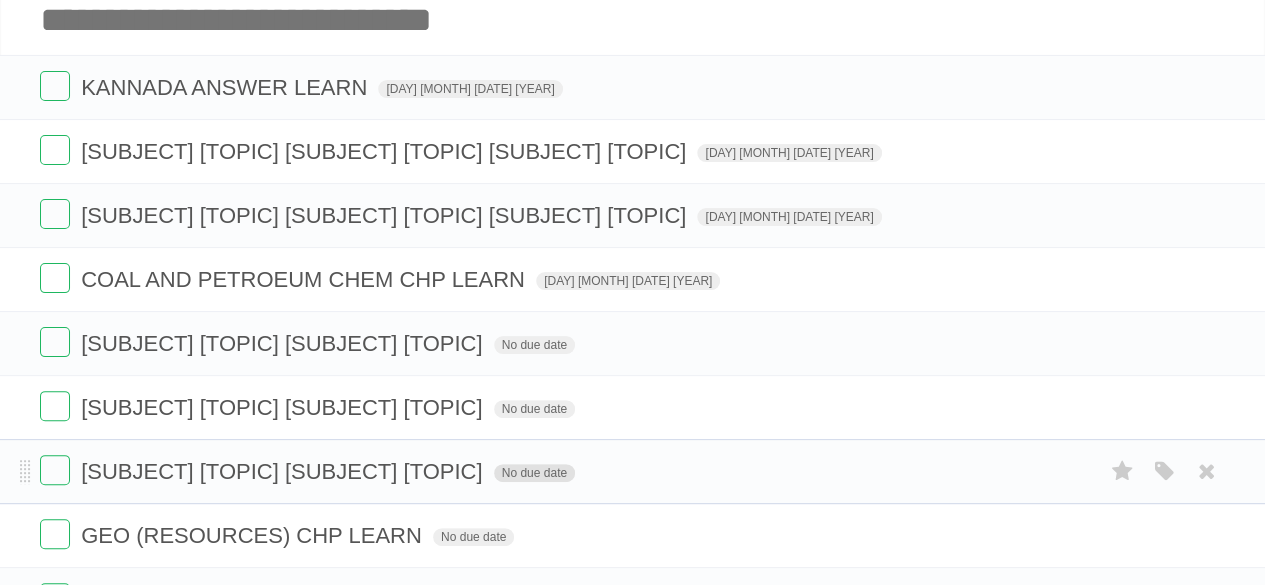scroll, scrollTop: 200, scrollLeft: 0, axis: vertical 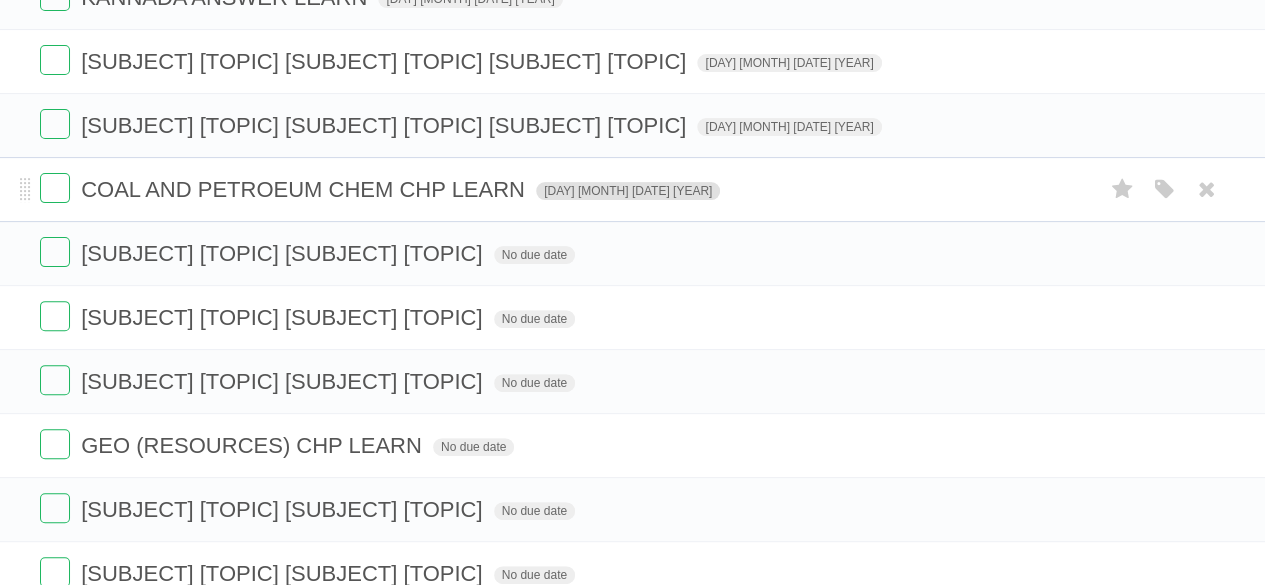 click on "[DAY] [MONTH] [DATE] [YEAR]" at bounding box center (628, 191) 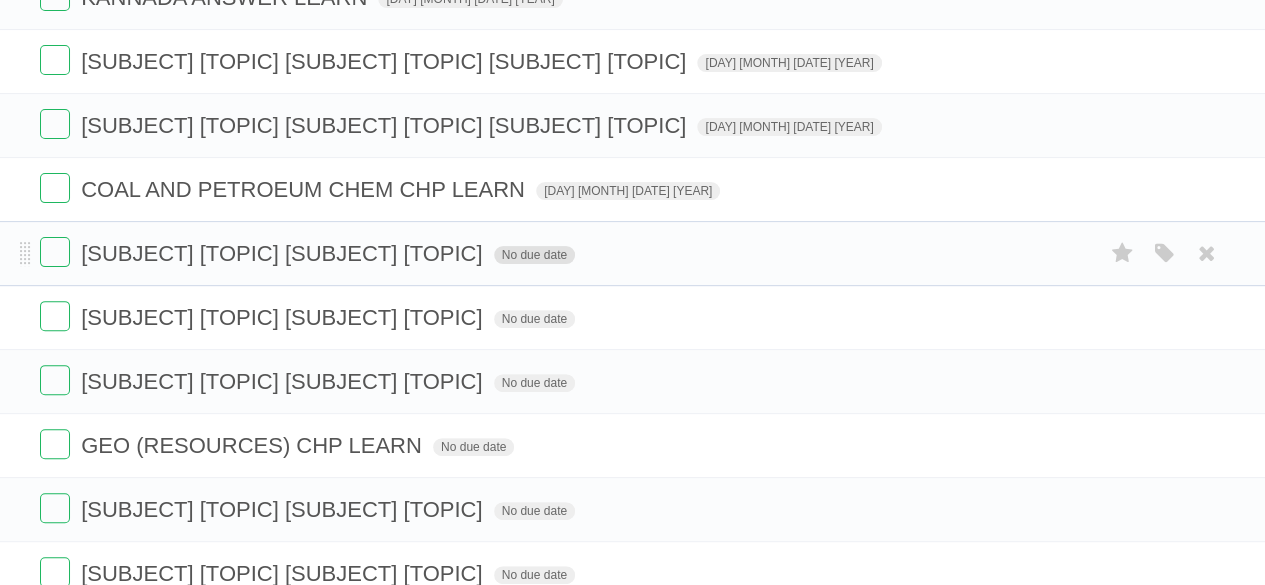 click on "No due date" at bounding box center (534, 255) 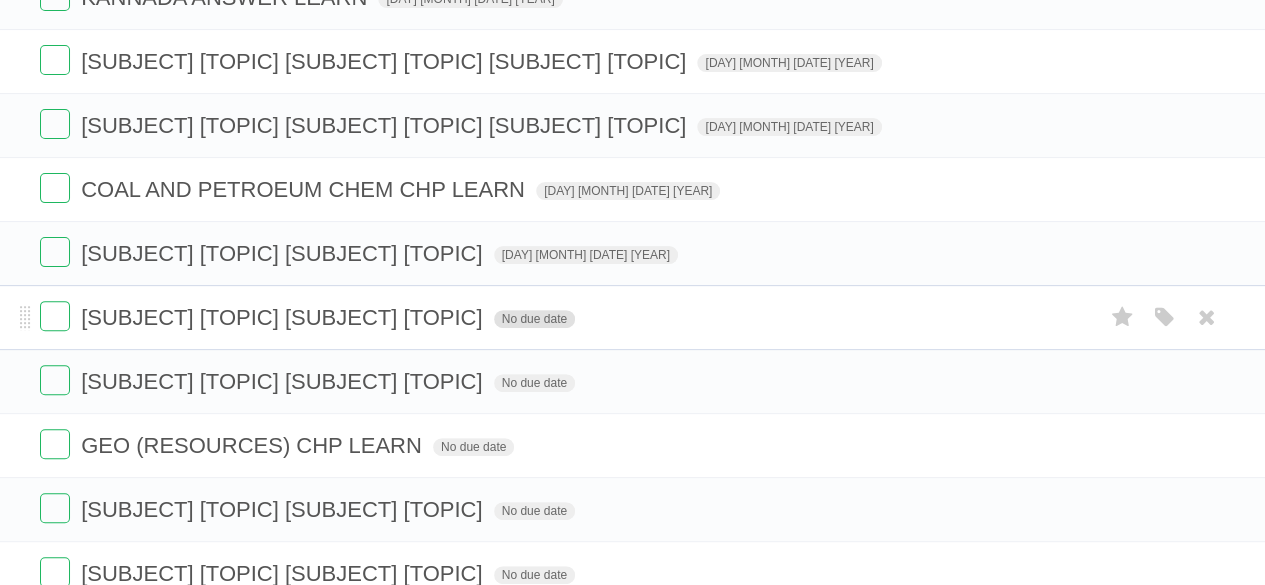 click on "No due date" at bounding box center [534, 319] 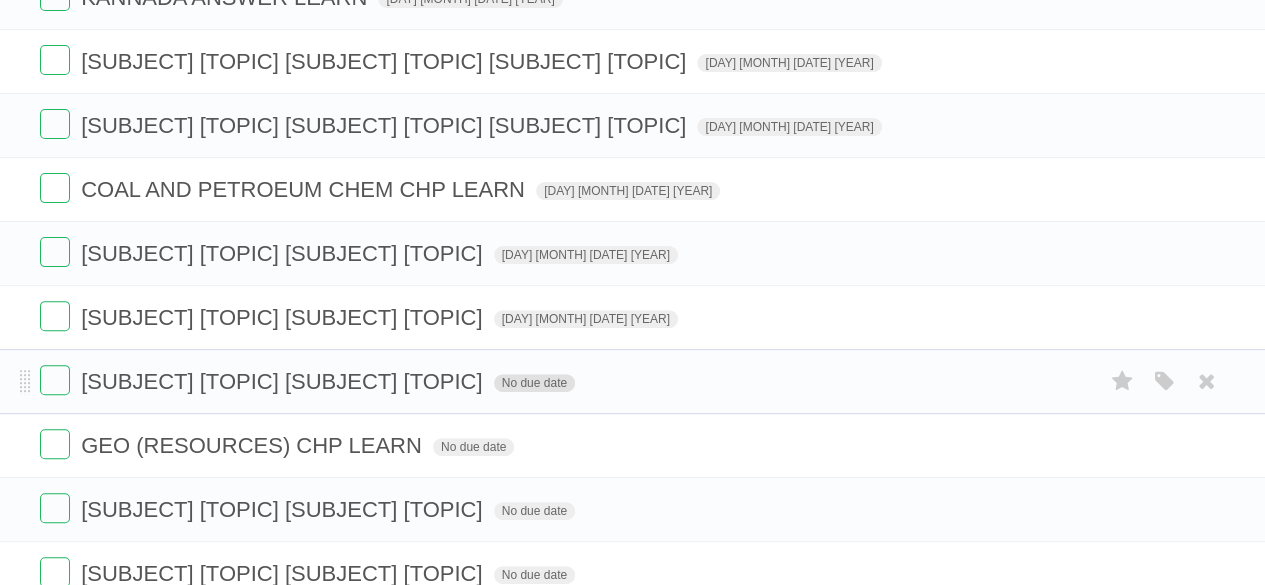 click on "No due date" at bounding box center (534, 383) 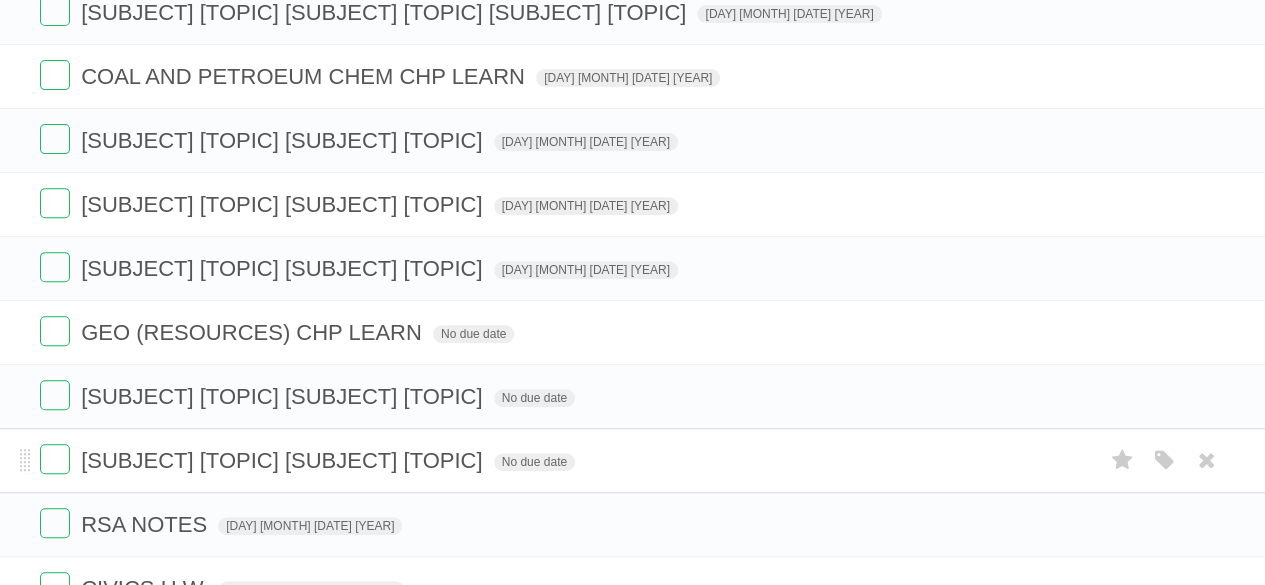 scroll, scrollTop: 400, scrollLeft: 0, axis: vertical 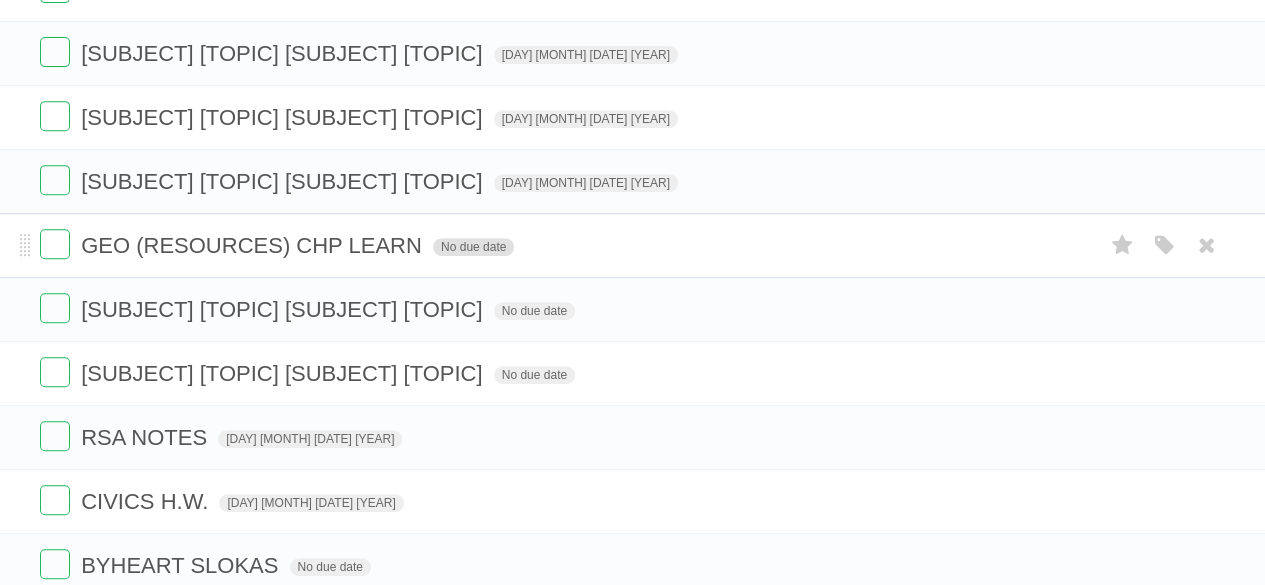 click on "No due date" at bounding box center (473, 247) 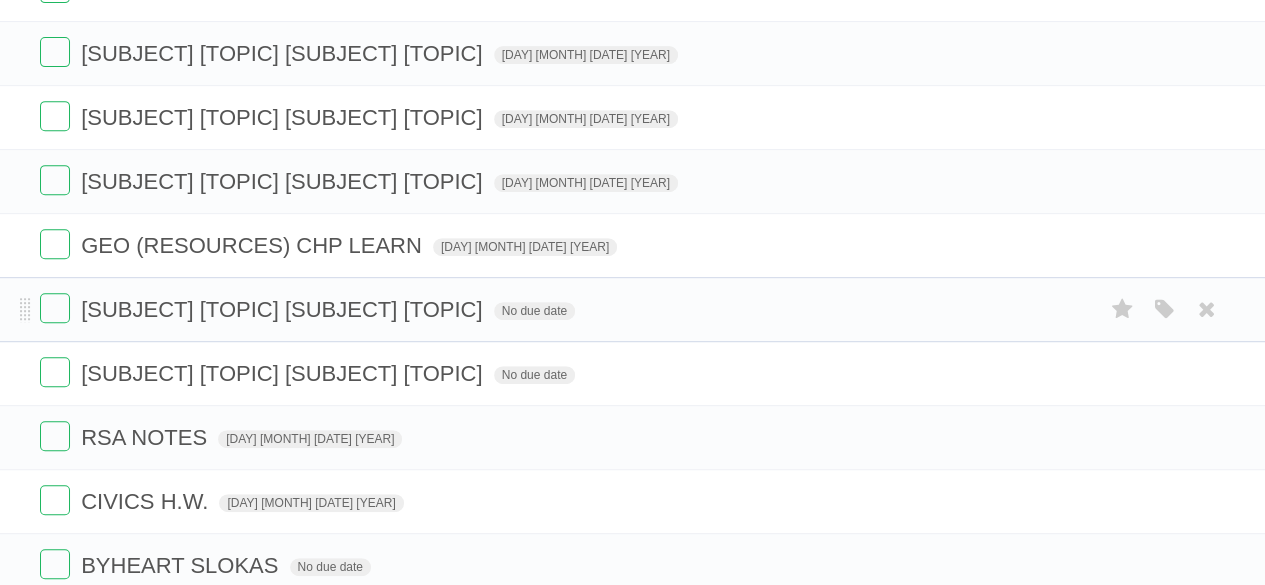 click on "[SUBJECT] [TOPIC] [SUBJECT] [TOPIC]
No due date
White
Red
Blue
Green
Purple
Orange" at bounding box center [632, 309] 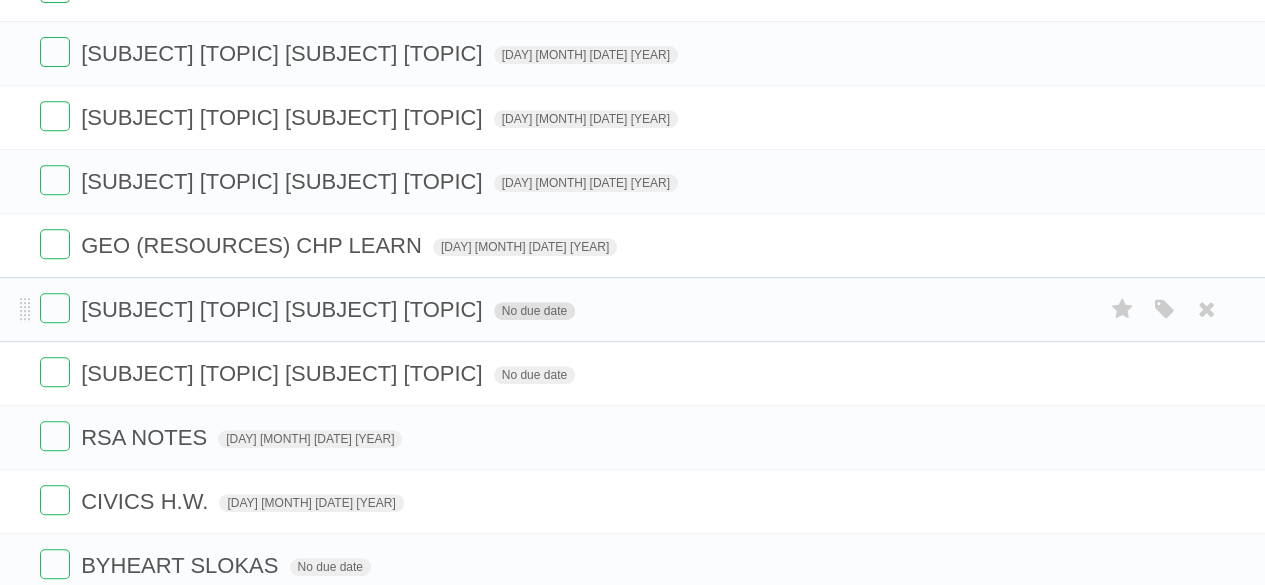click on "No due date" at bounding box center [534, 311] 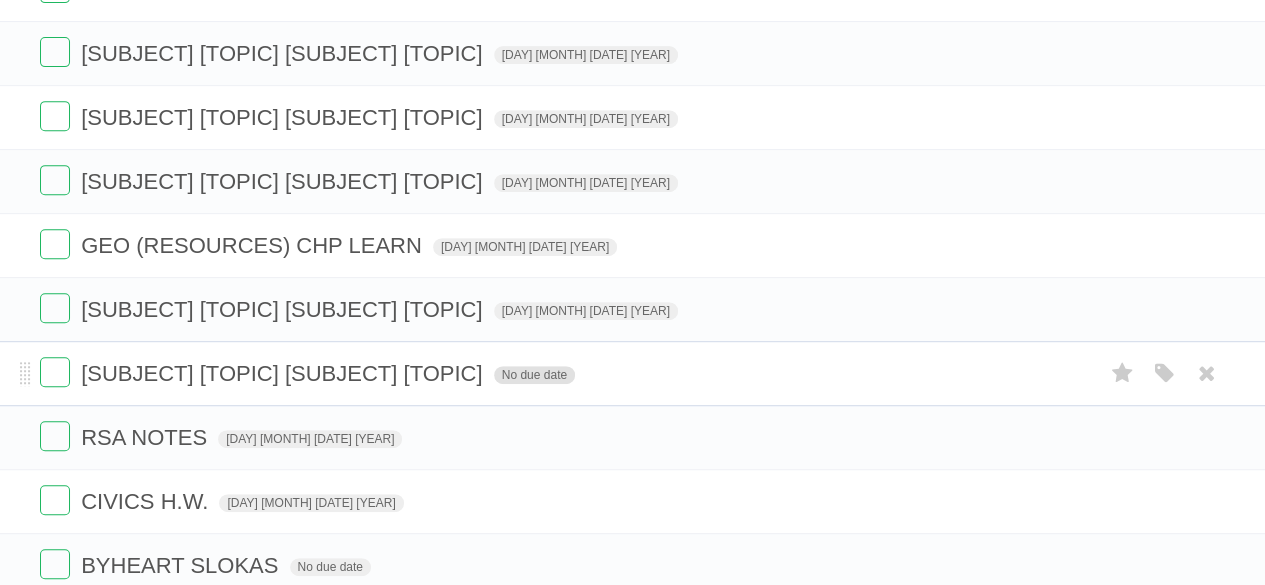 click on "No due date" at bounding box center (534, 375) 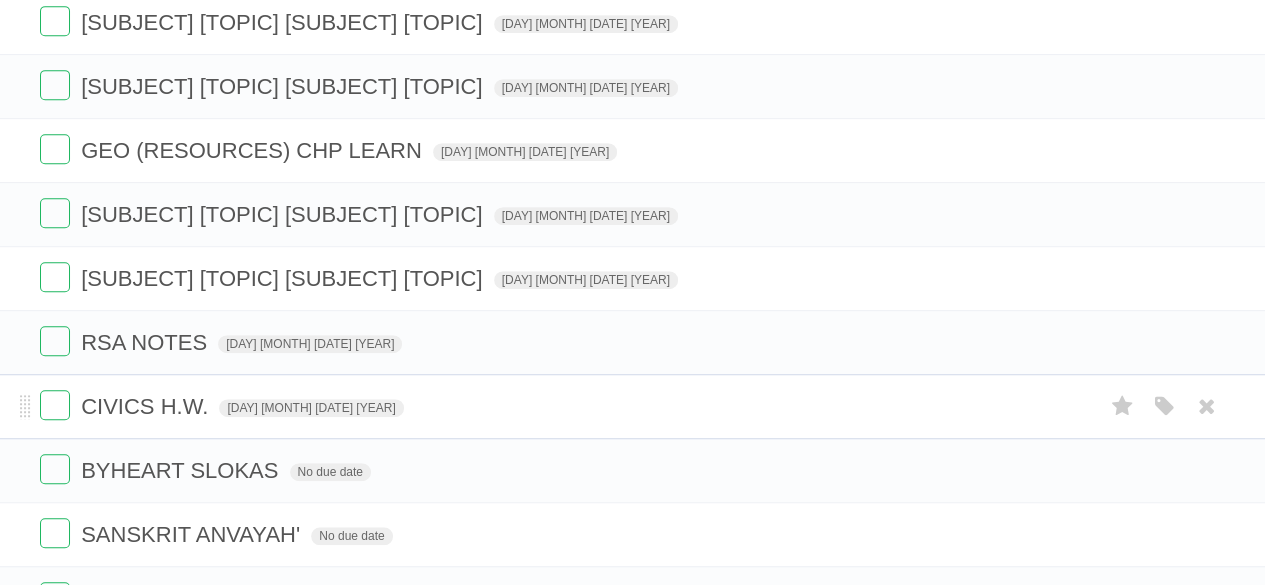 scroll, scrollTop: 500, scrollLeft: 0, axis: vertical 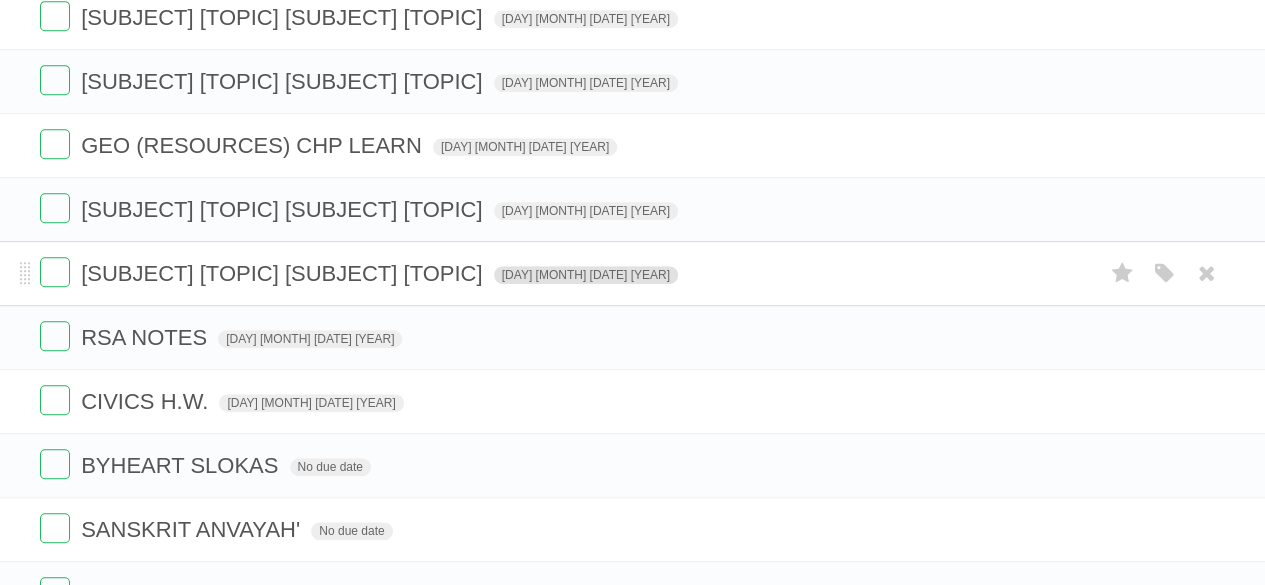 click on "[DAY] [MONTH] [DATE] [YEAR]" at bounding box center [586, 275] 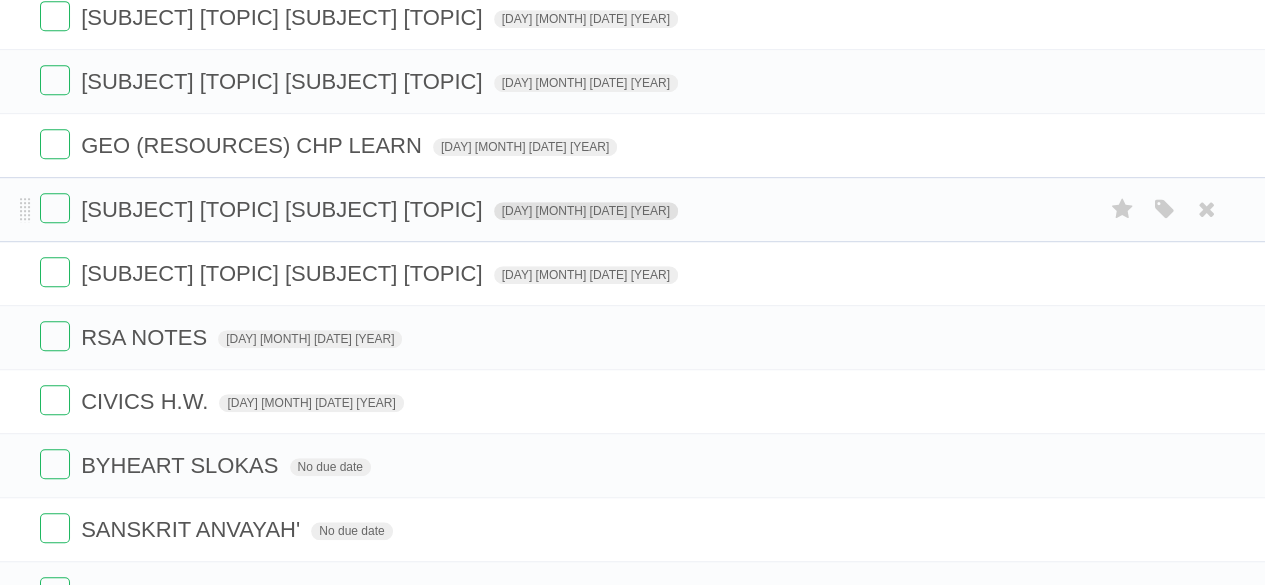 click on "[DAY] [MONTH] [DATE] [YEAR]" at bounding box center [586, 211] 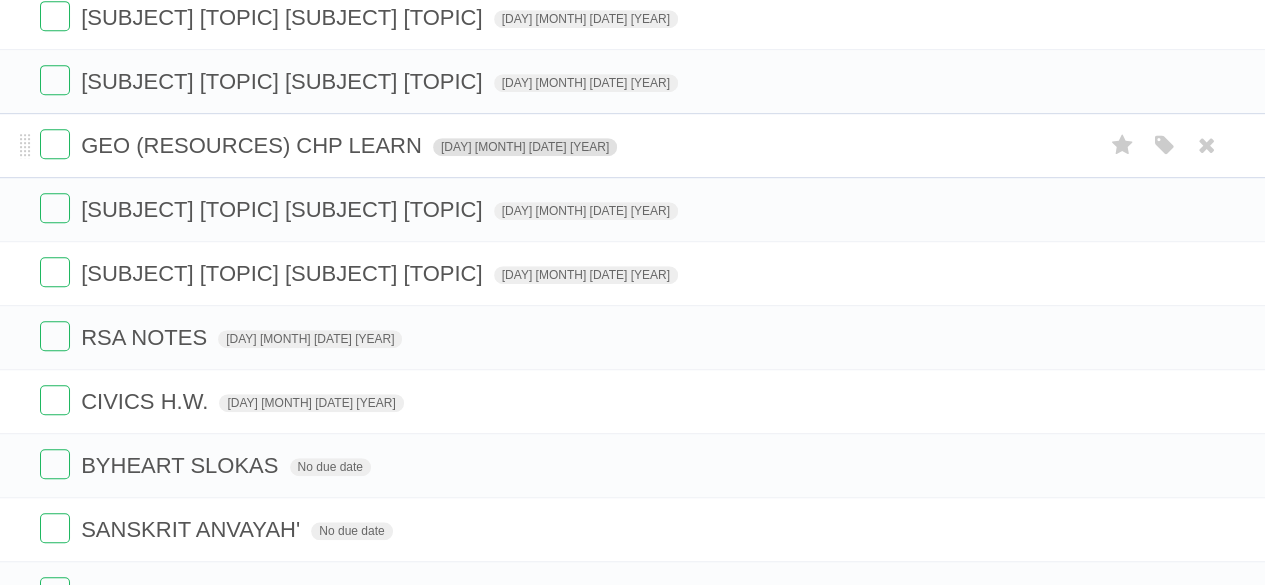 click on "[DAY] [MONTH] [DATE] [YEAR]" at bounding box center (525, 147) 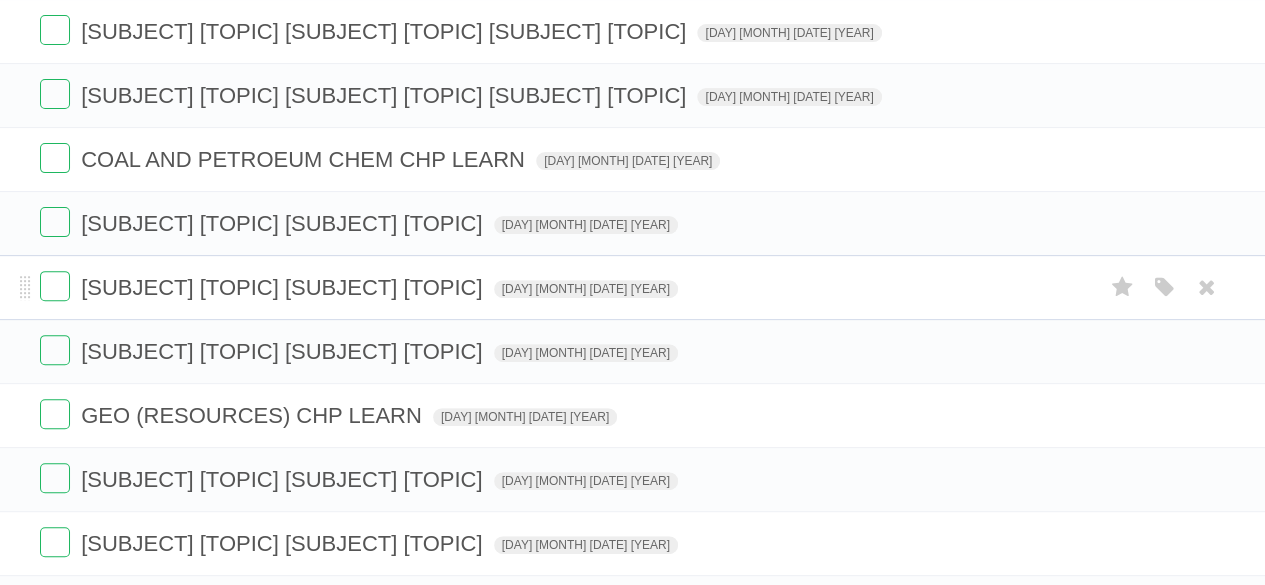 scroll, scrollTop: 200, scrollLeft: 0, axis: vertical 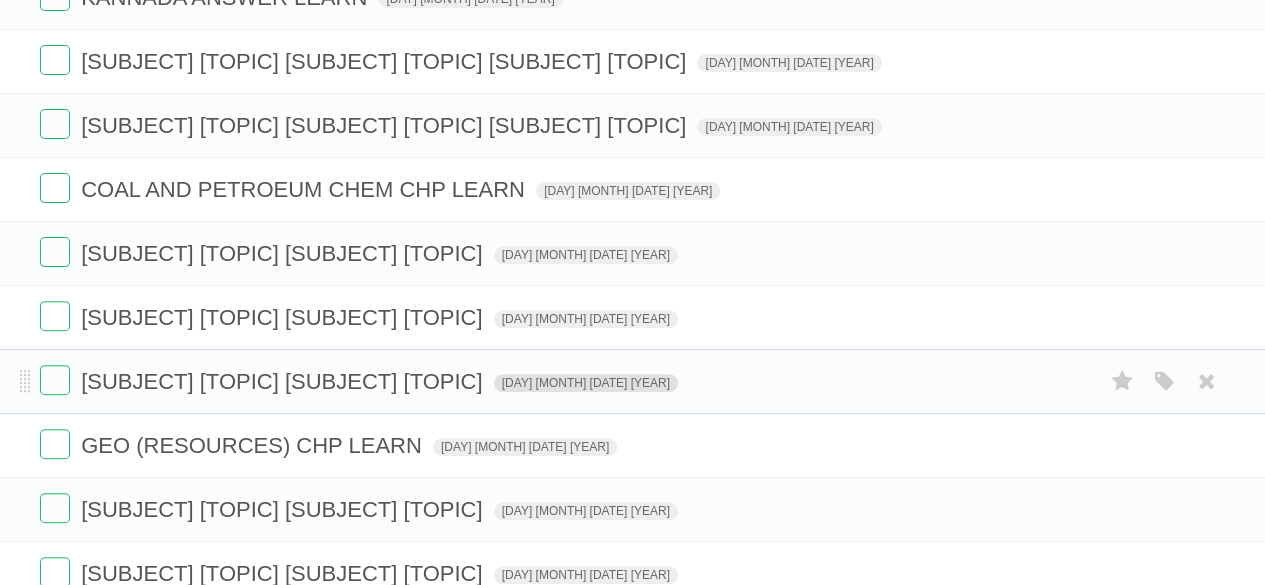 click on "[DAY] [MONTH] [DATE] [YEAR]" at bounding box center [586, 383] 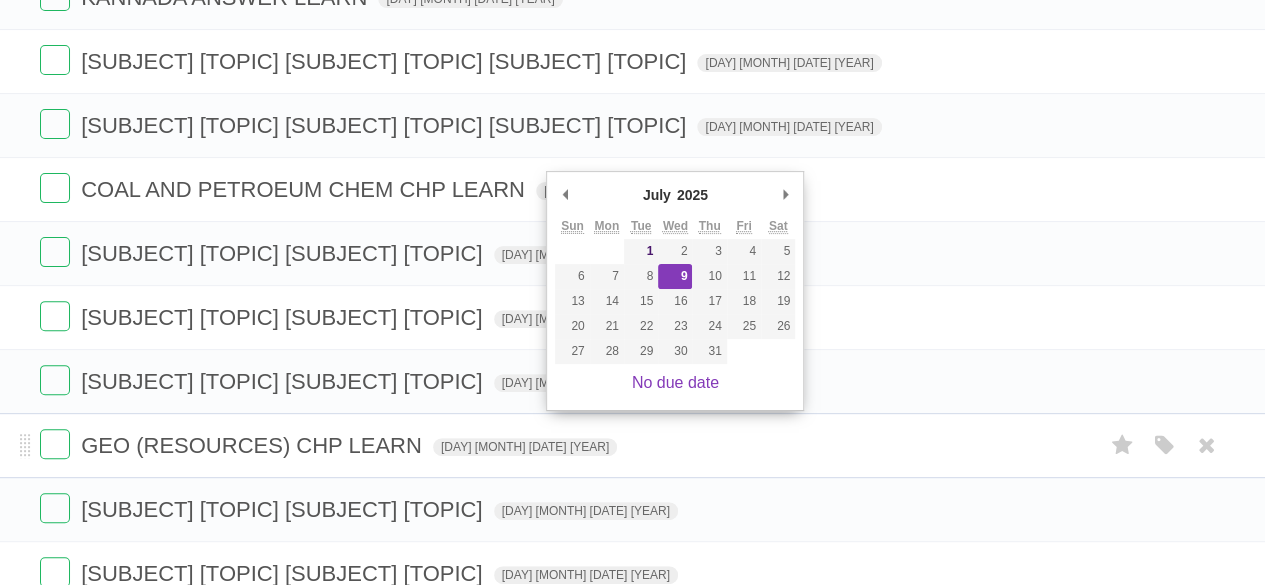 click on "[SUBJECT] [TOPIC] [SUBJECT] [TOPIC]
[DAY] [MONTH] [DATE] [YEAR]
White
Red
Blue
Green
Purple
Orange" at bounding box center (632, 445) 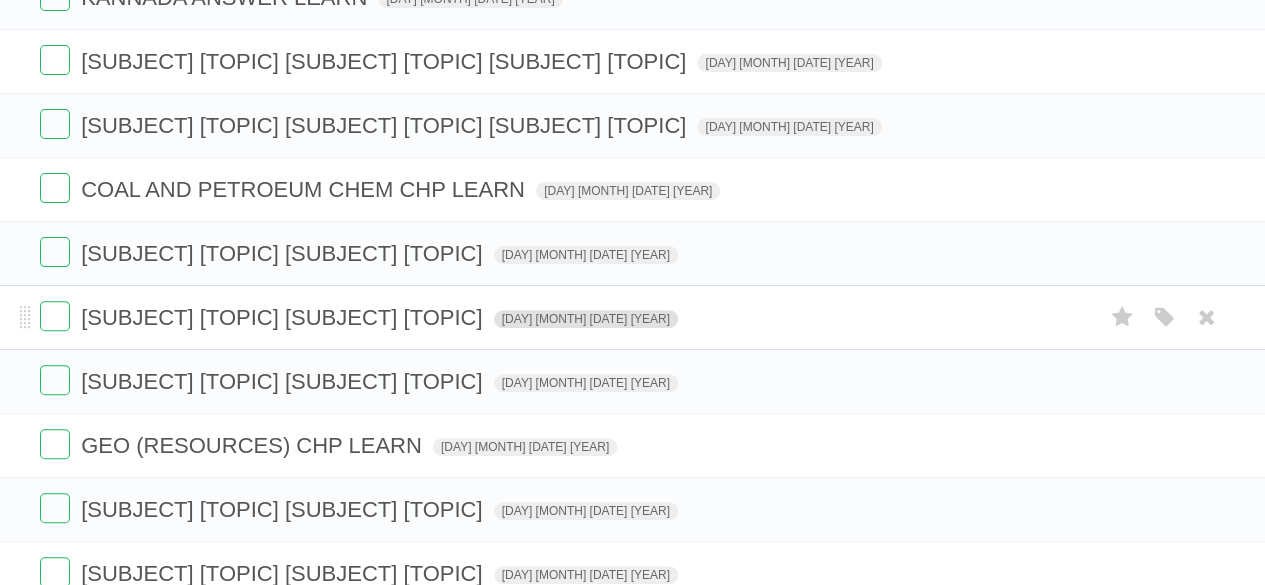 click on "[DAY] [MONTH] [DATE] [YEAR]" at bounding box center (586, 319) 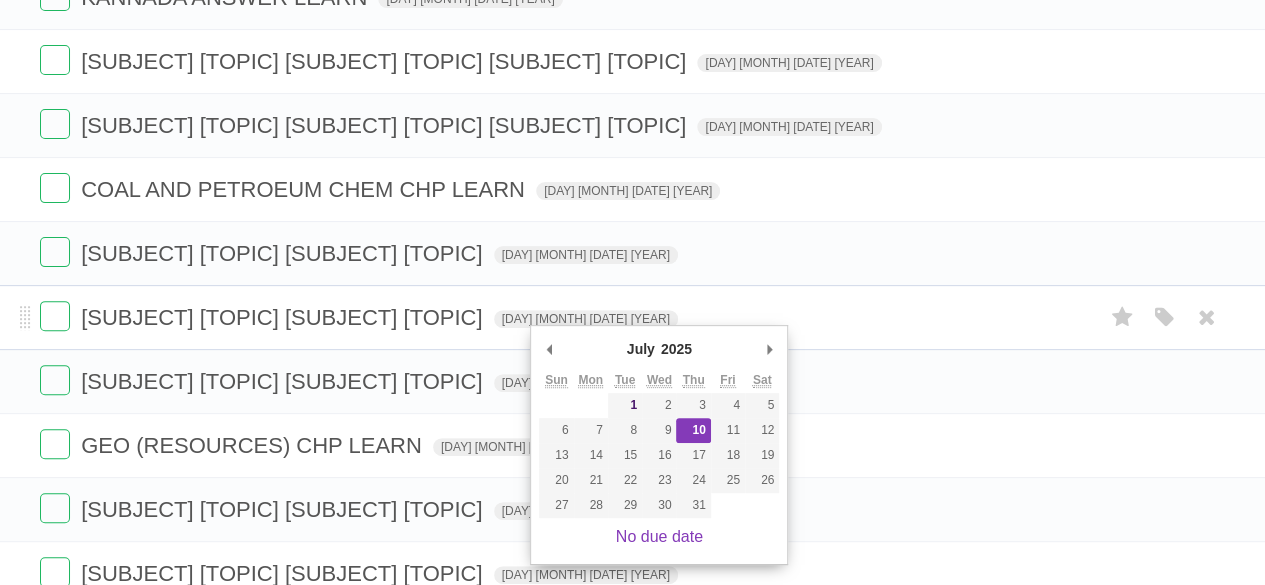click on "[SUBJECT] [TOPIC] [SUBJECT] [TOPIC] [SUBJECT] [TOPIC]
[DAY] [MONTH] [DATE] [YEAR]
White
Red
Blue
Green
Purple
Orange" at bounding box center (632, 317) 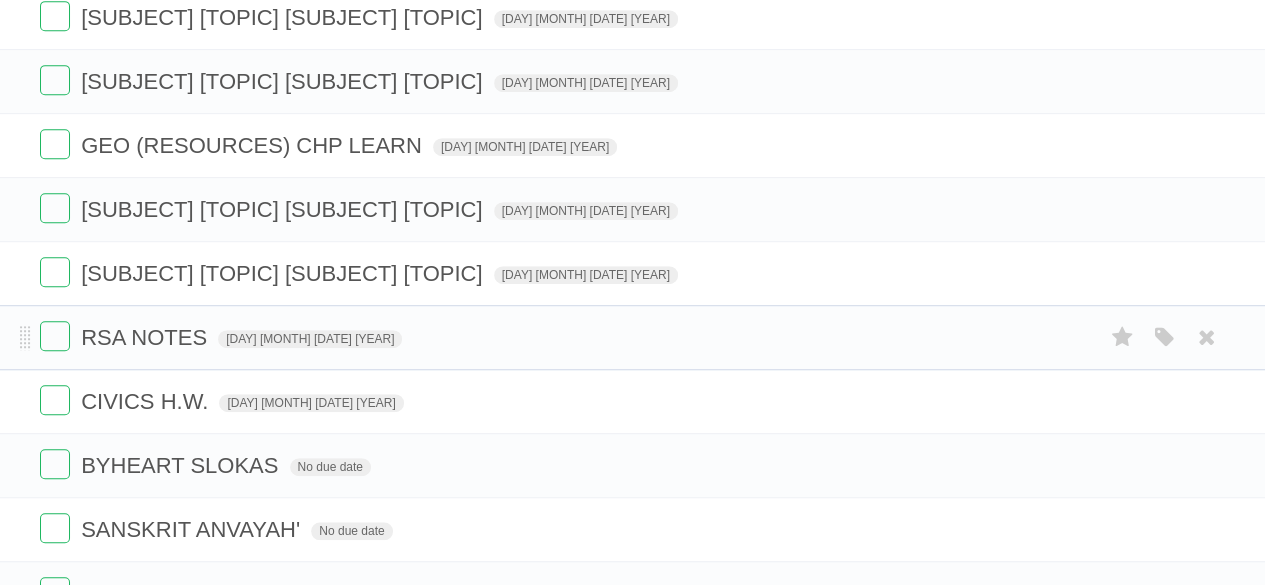 scroll, scrollTop: 300, scrollLeft: 0, axis: vertical 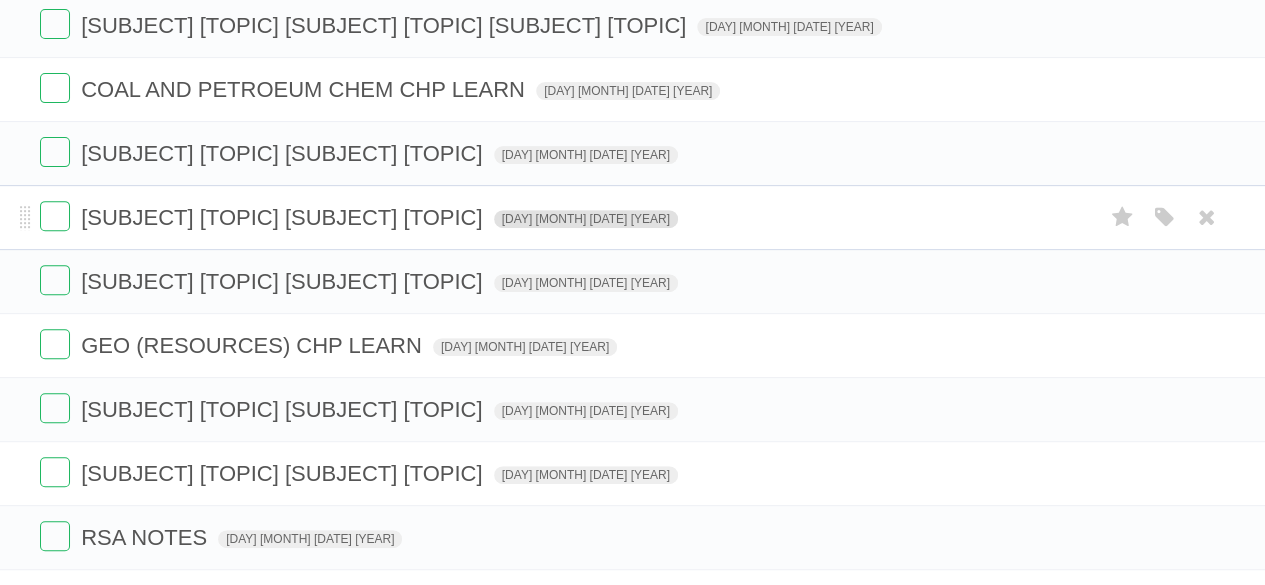click on "[DAY] [MONTH] [DATE] [YEAR]" at bounding box center [586, 219] 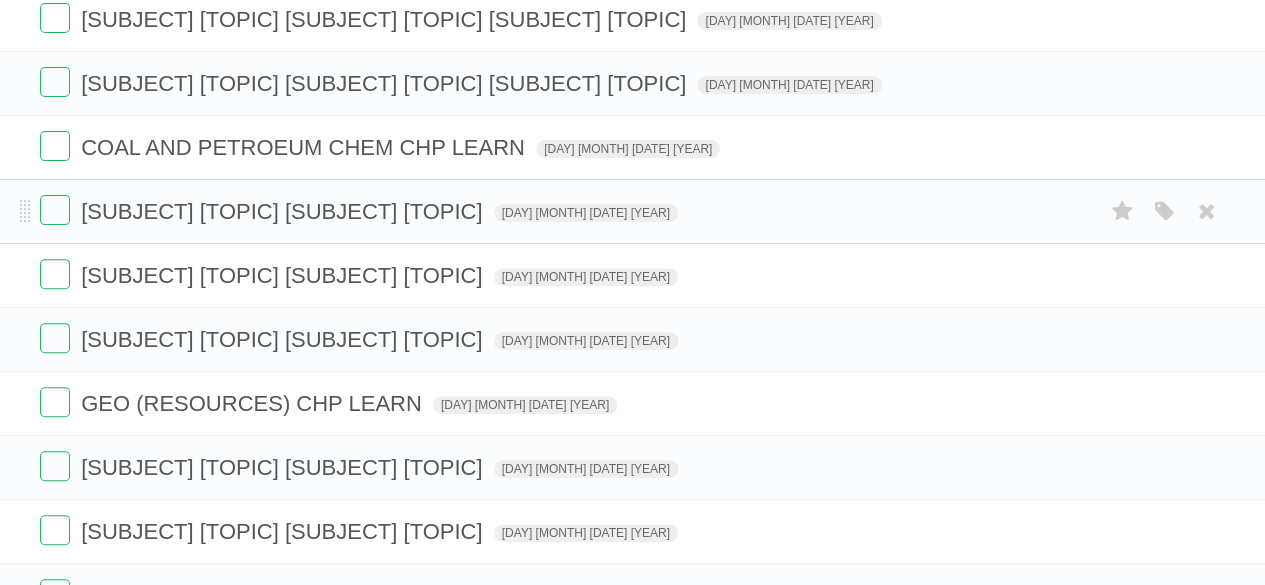 scroll, scrollTop: 200, scrollLeft: 0, axis: vertical 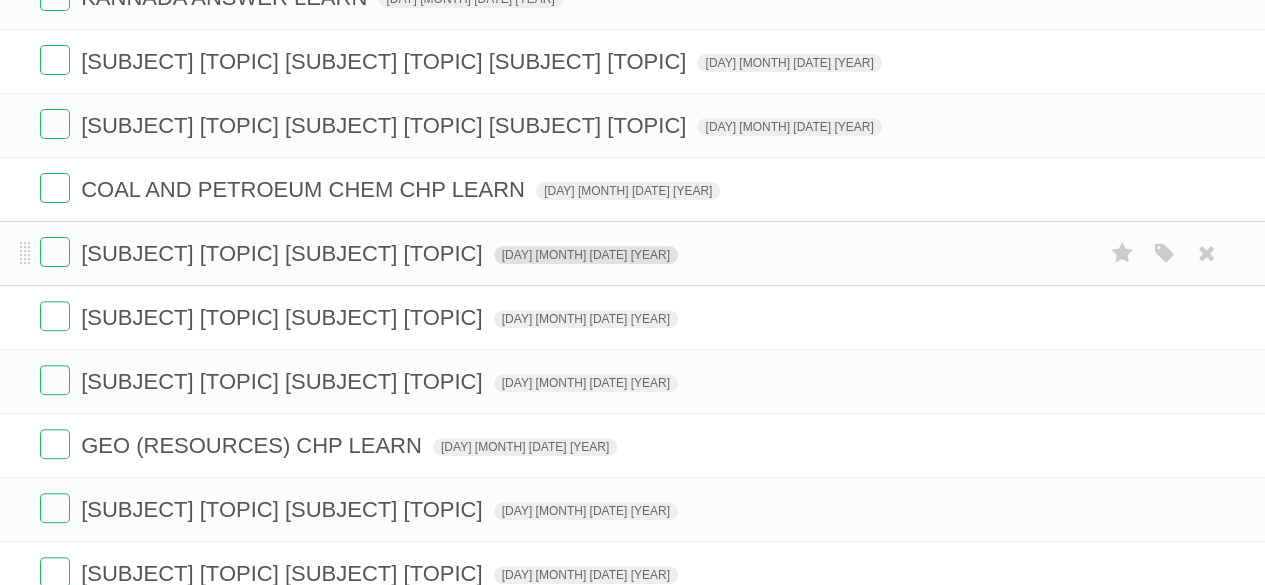 click on "[DAY] [MONTH] [DATE] [YEAR]" at bounding box center [586, 255] 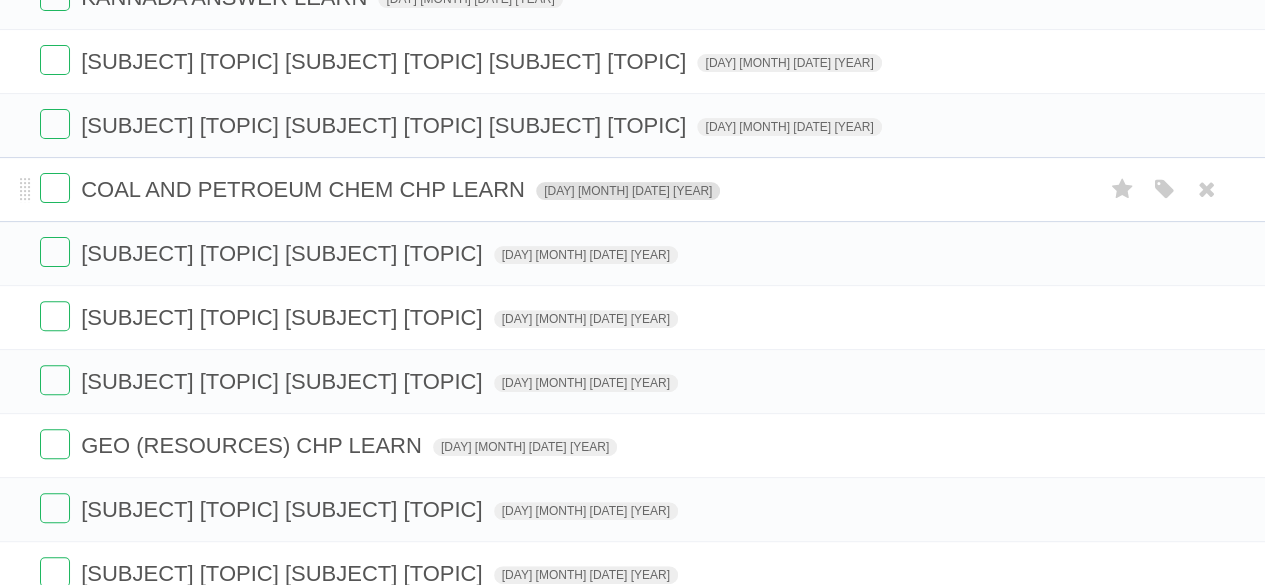 click on "[DAY] [MONTH] [DATE] [YEAR]" at bounding box center (628, 191) 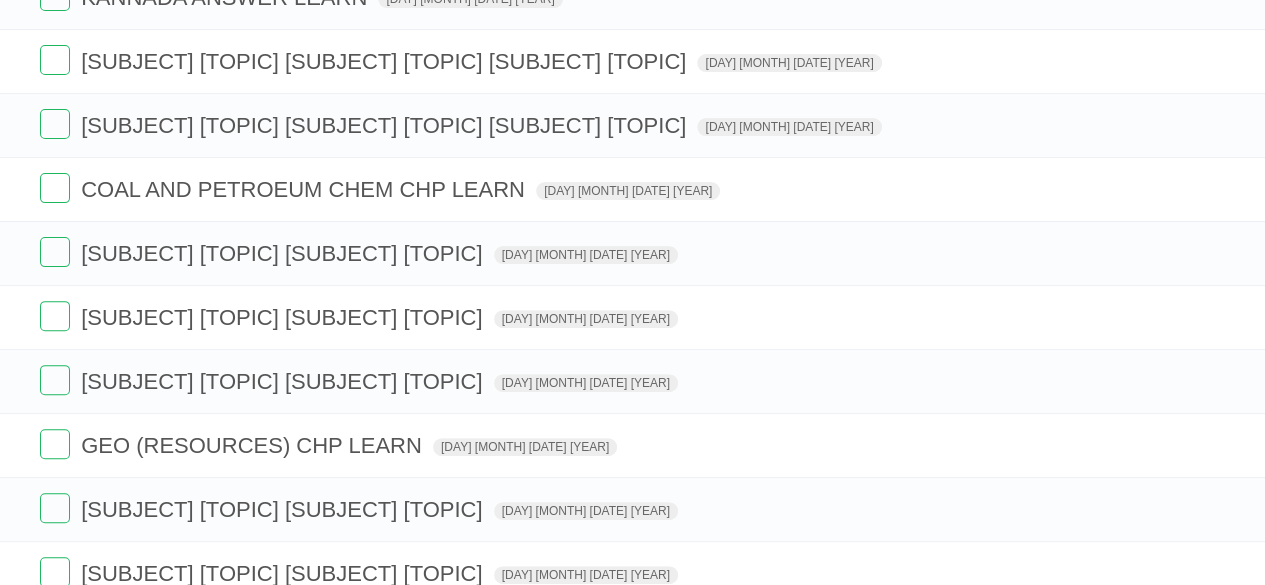 click on "[DAY] [MONTH] [DATE] [YEAR]" at bounding box center (628, 191) 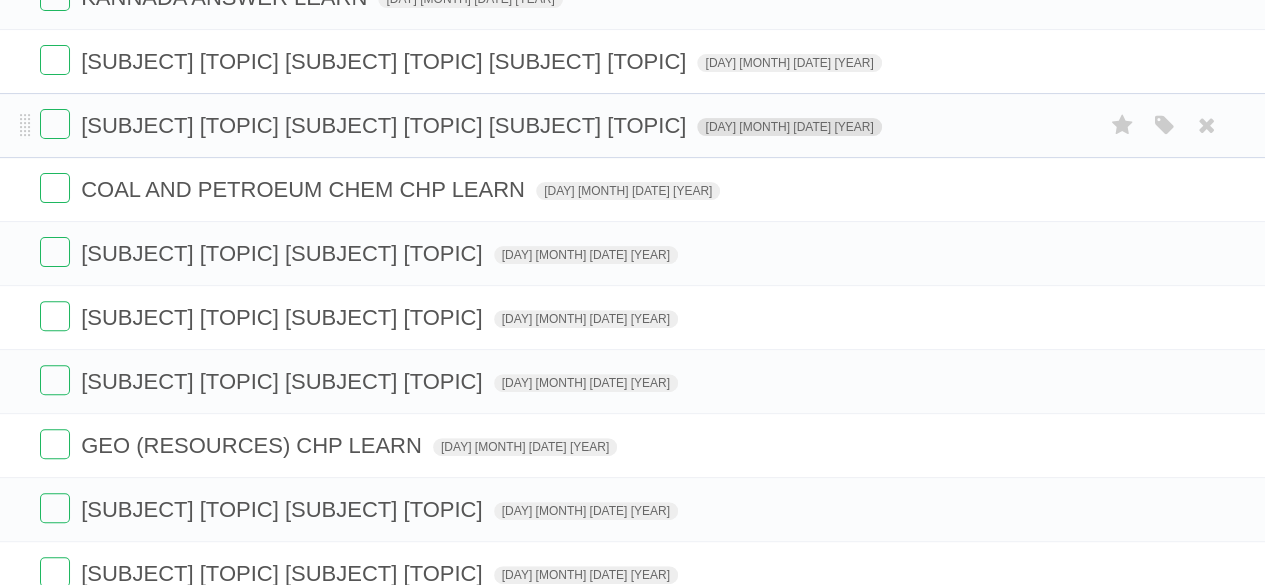 click on "[DAY] [MONTH] [DATE] [YEAR]" at bounding box center (789, 127) 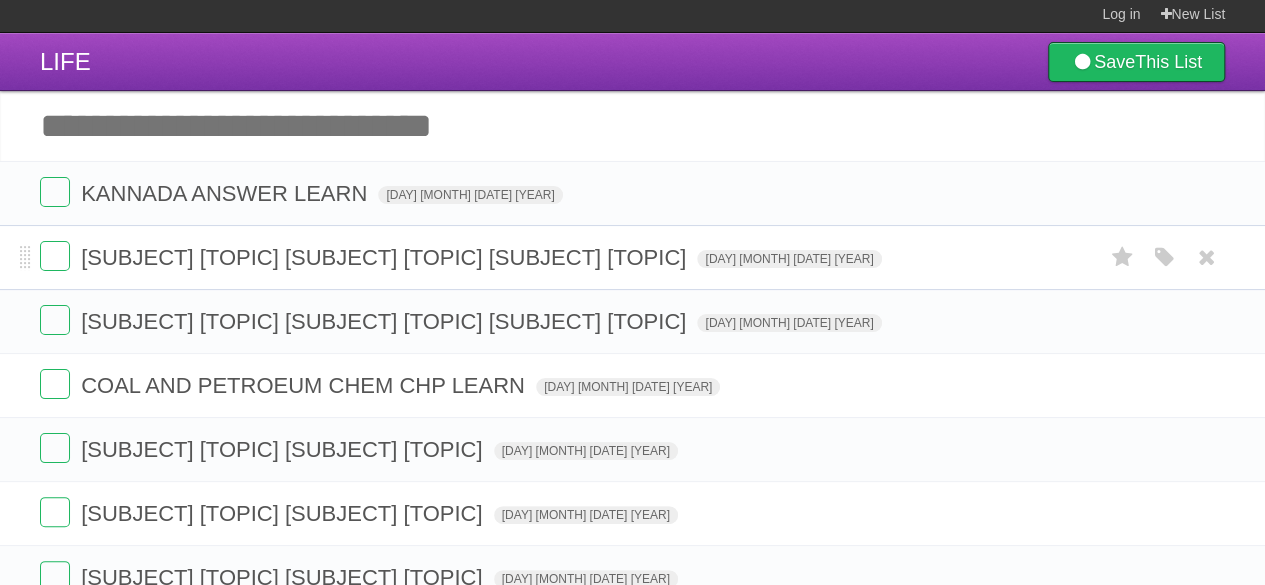 scroll, scrollTop: 0, scrollLeft: 0, axis: both 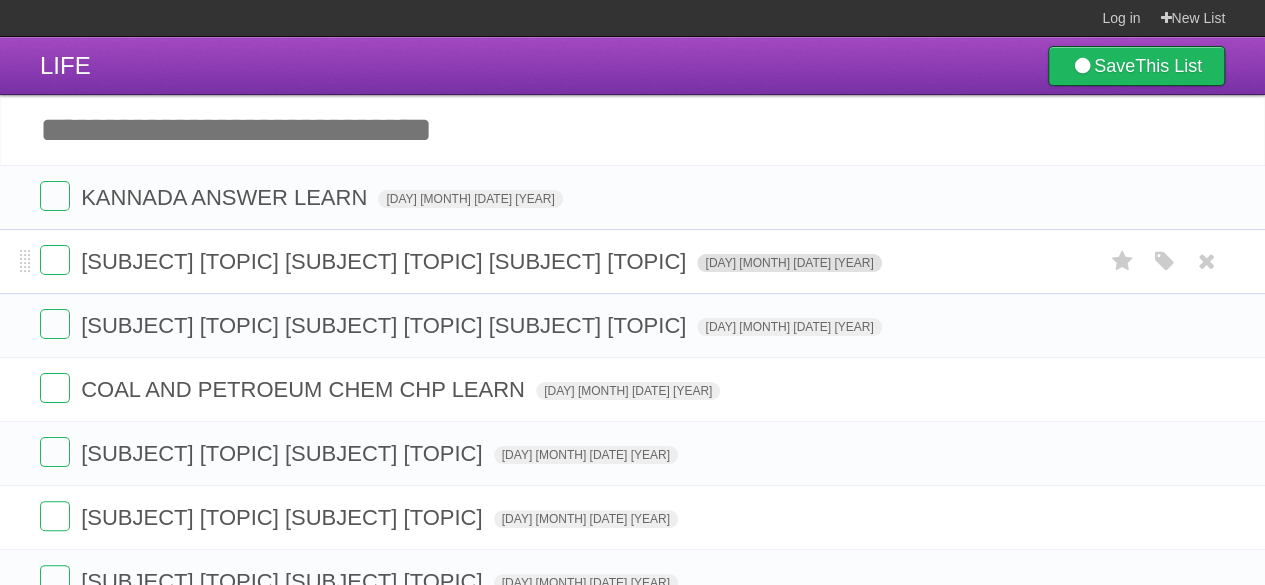 click on "[DAY] [MONTH] [DATE] [YEAR]" at bounding box center (789, 263) 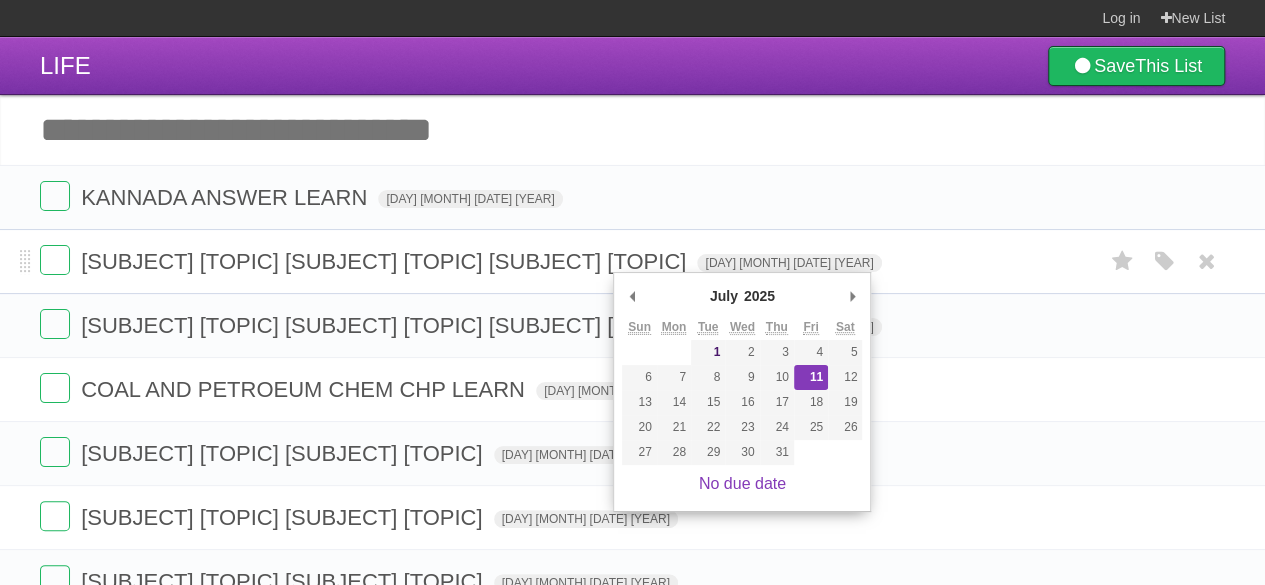 click on "[SUBJECT] [TOPIC] [SUBJECT] [TOPIC] [SUBJECT] [TOPIC]
[DAY] [MONTH] [DATE] [YEAR]
White
Red
Blue
Green
Purple
Orange" at bounding box center [632, 261] 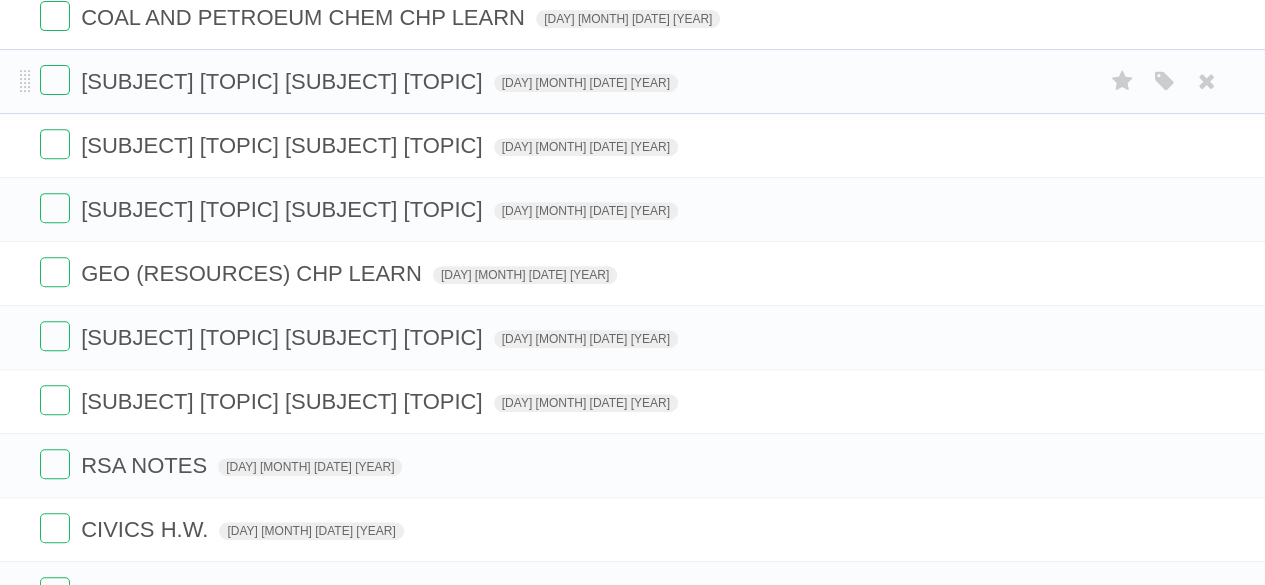 scroll, scrollTop: 400, scrollLeft: 0, axis: vertical 